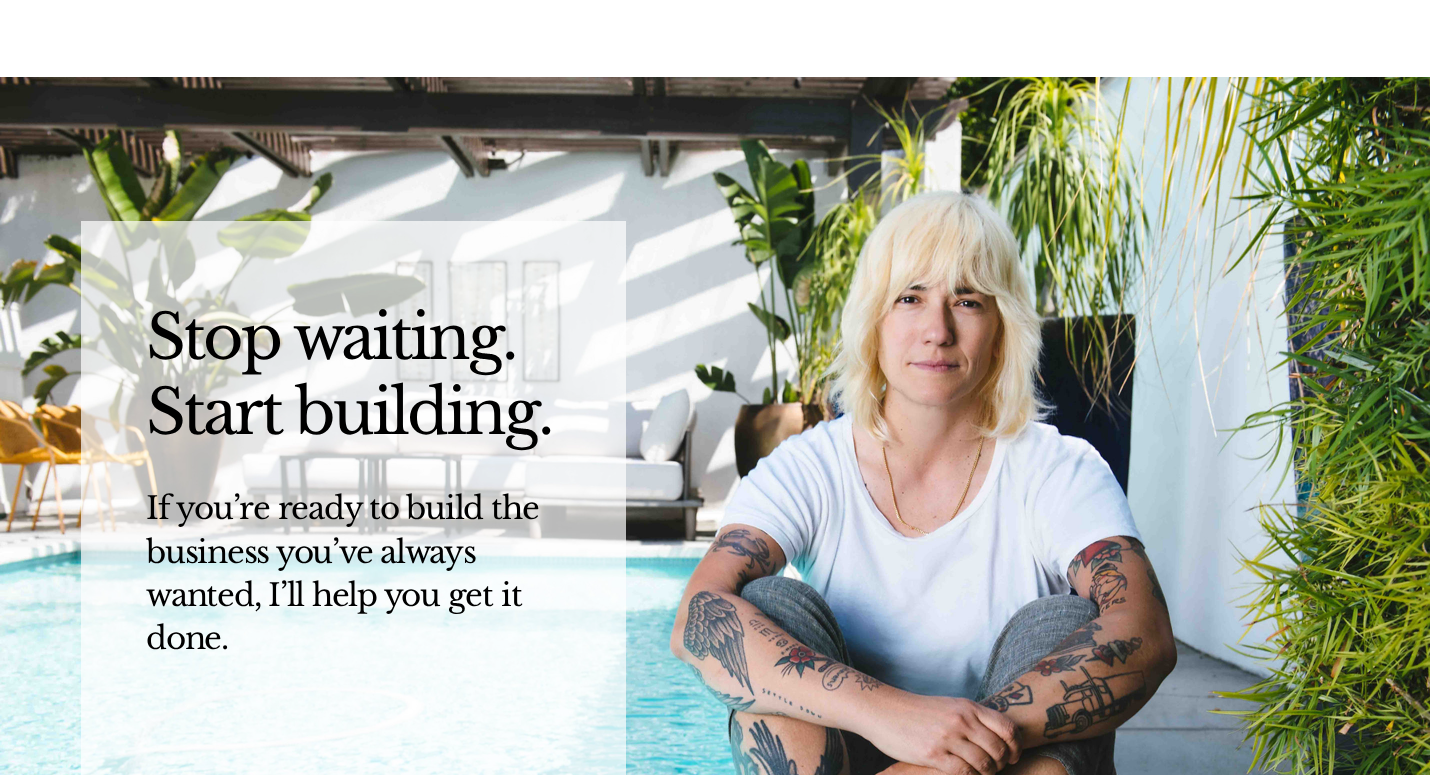 scroll, scrollTop: 0, scrollLeft: 0, axis: both 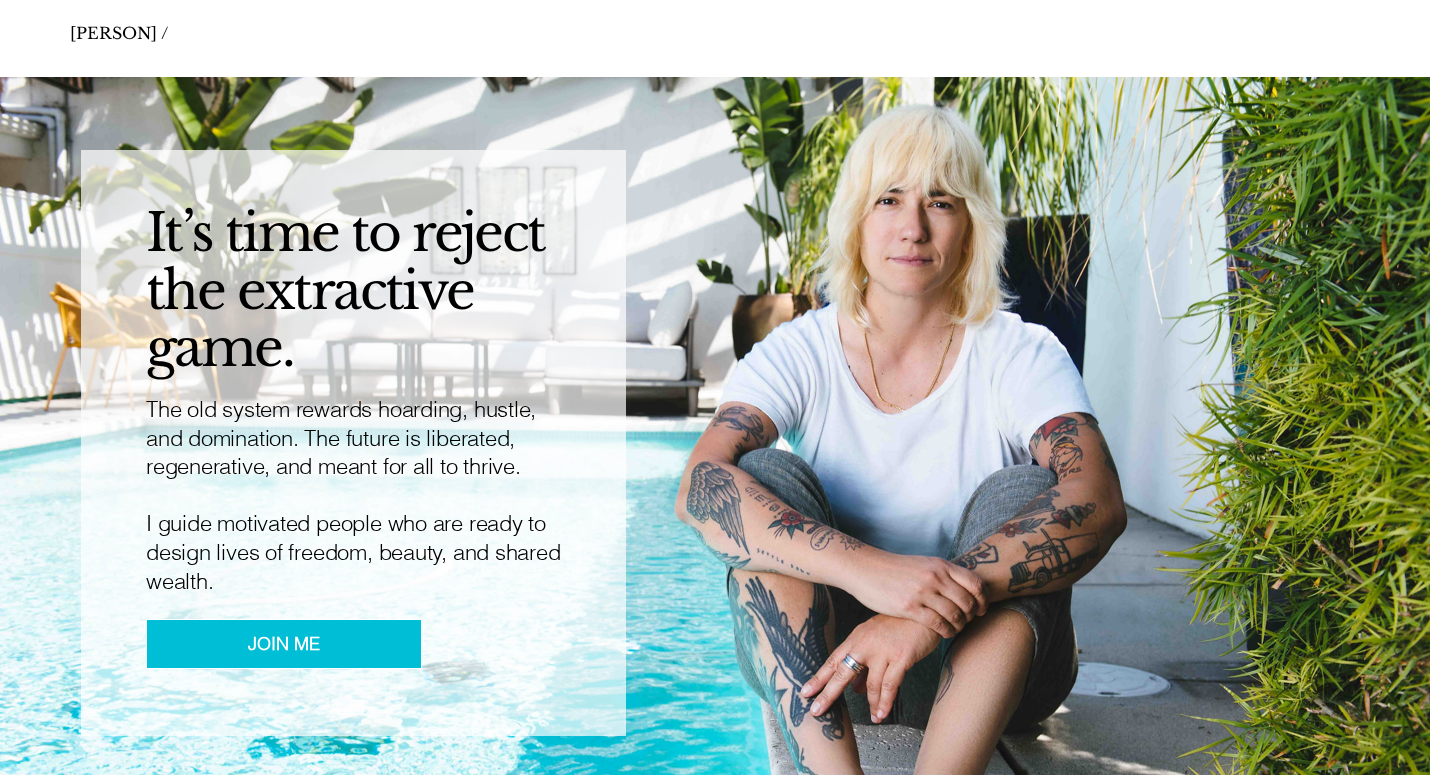 click on "JOIN ME" at bounding box center (284, 644) 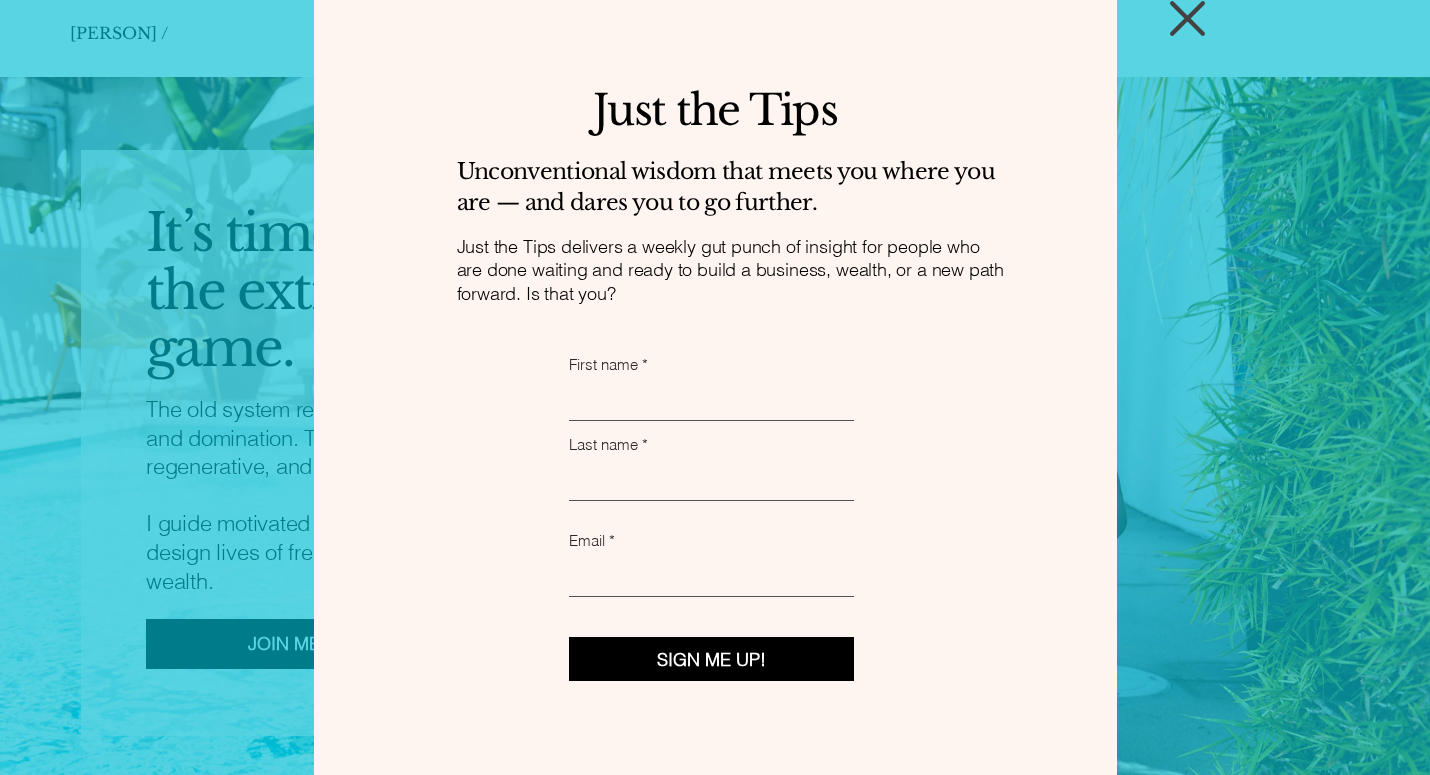 click at bounding box center [1187, 18] 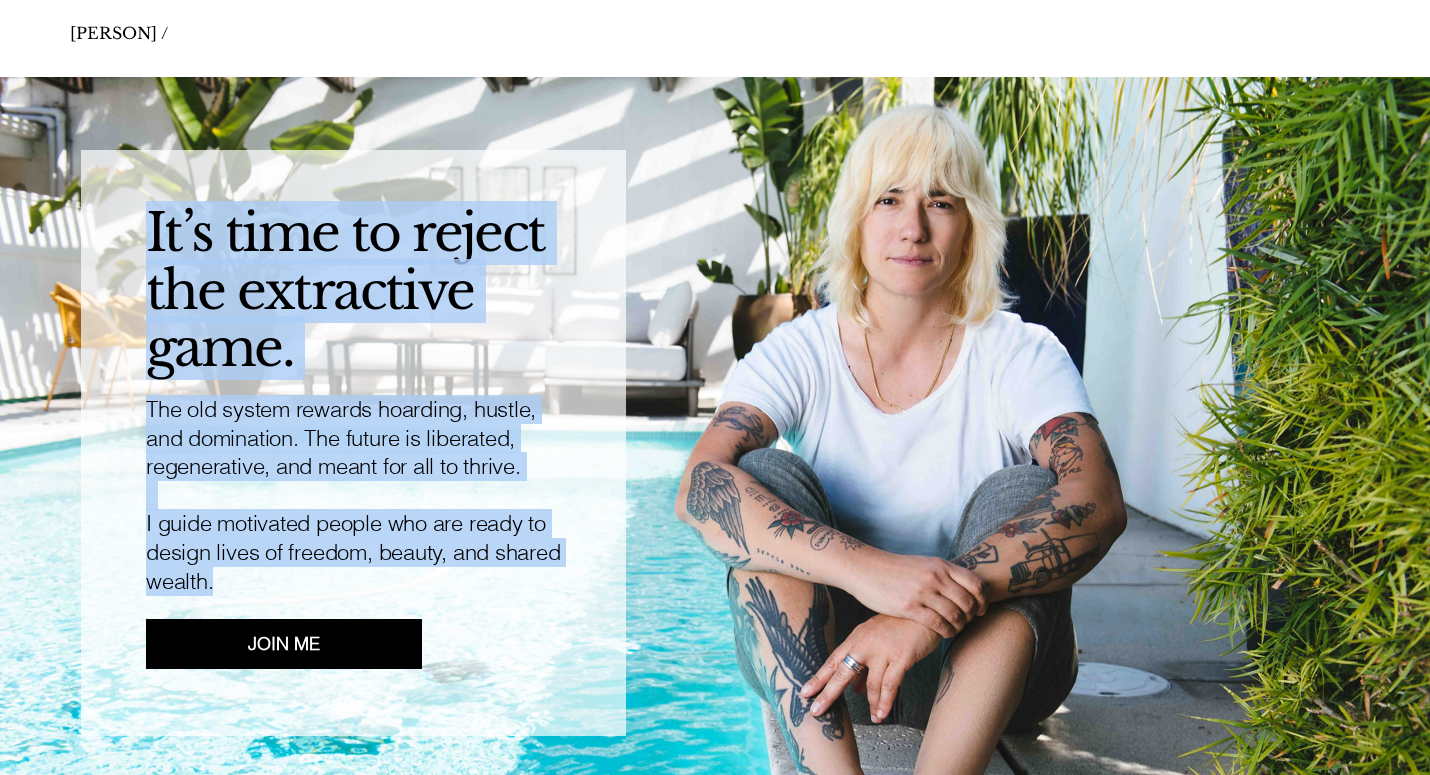 drag, startPoint x: 293, startPoint y: 587, endPoint x: 138, endPoint y: 250, distance: 370.93665 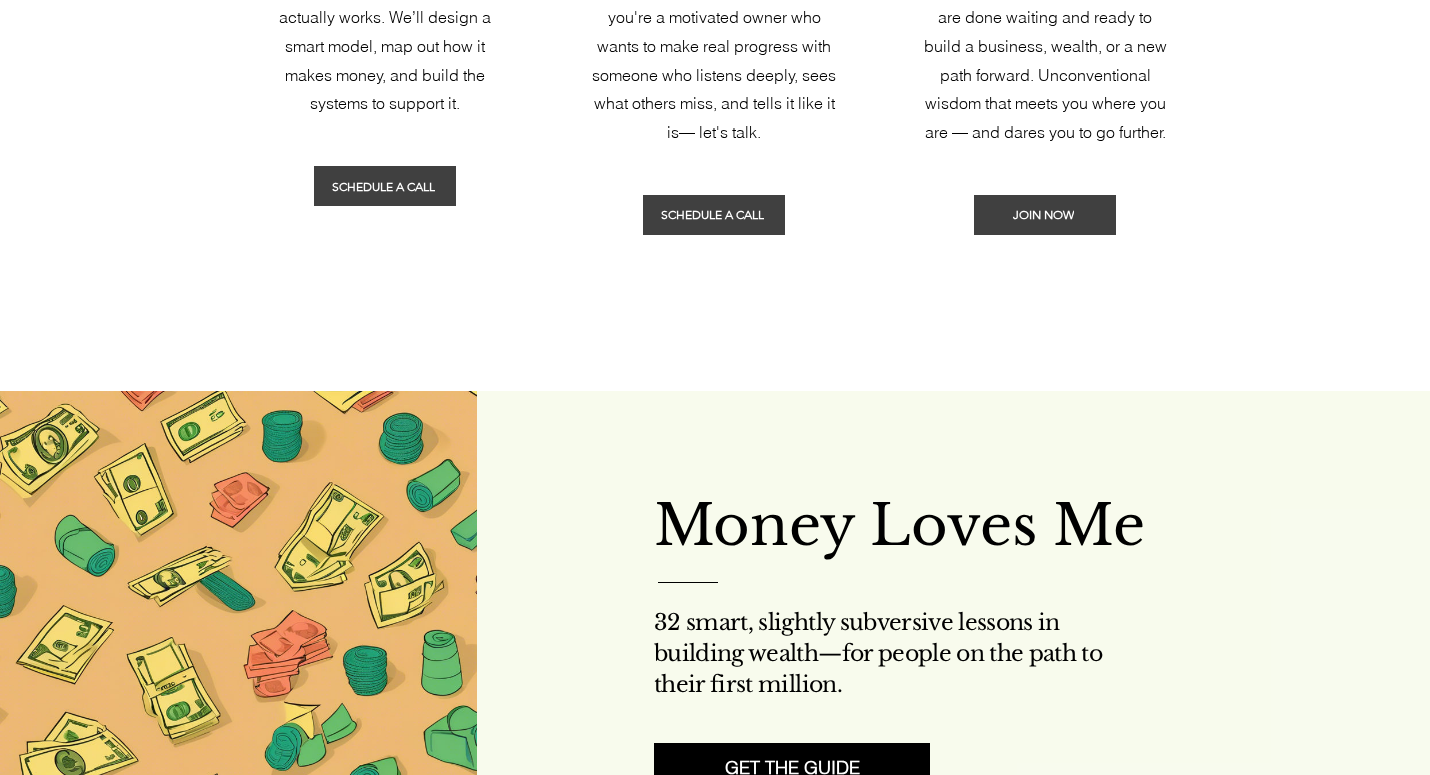 scroll, scrollTop: 2033, scrollLeft: 0, axis: vertical 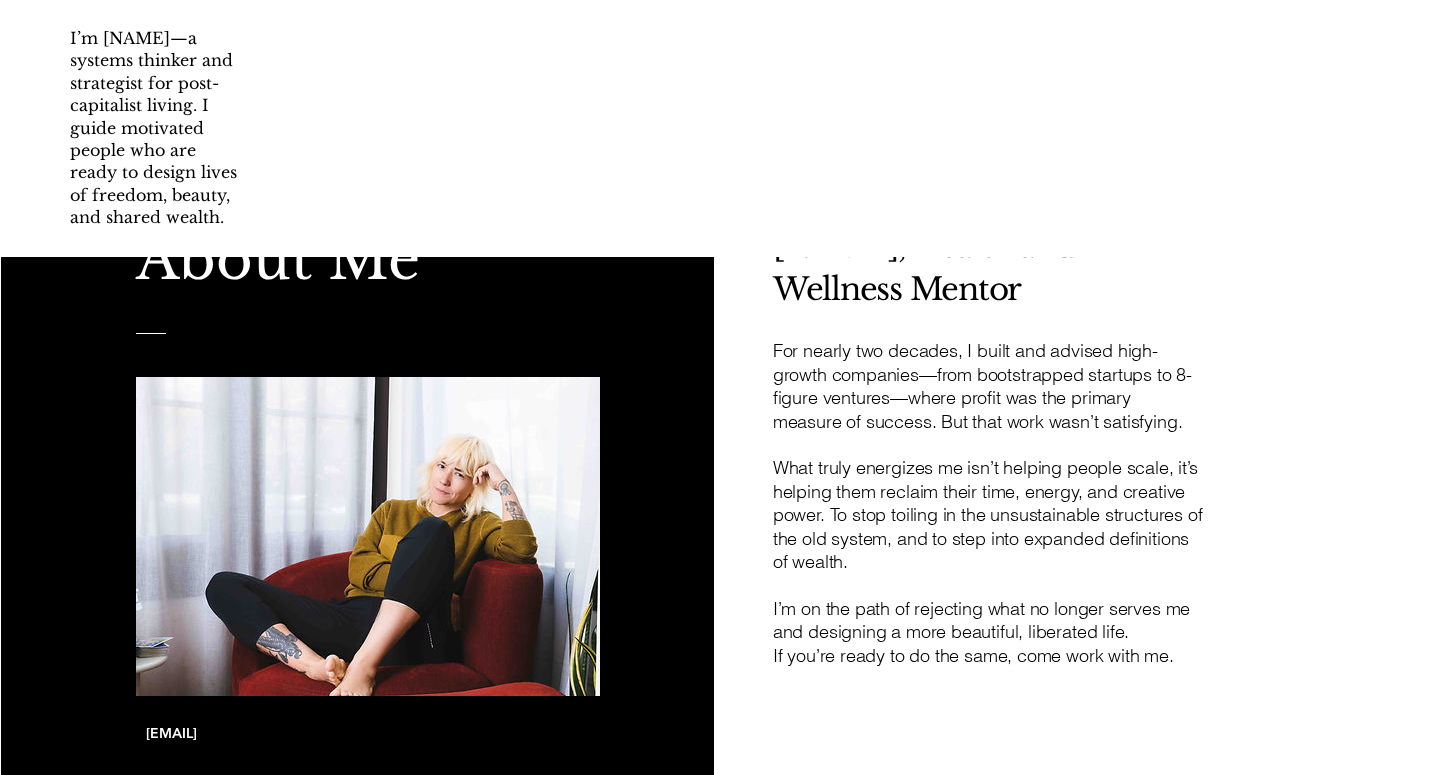 click at bounding box center [1072, 548] 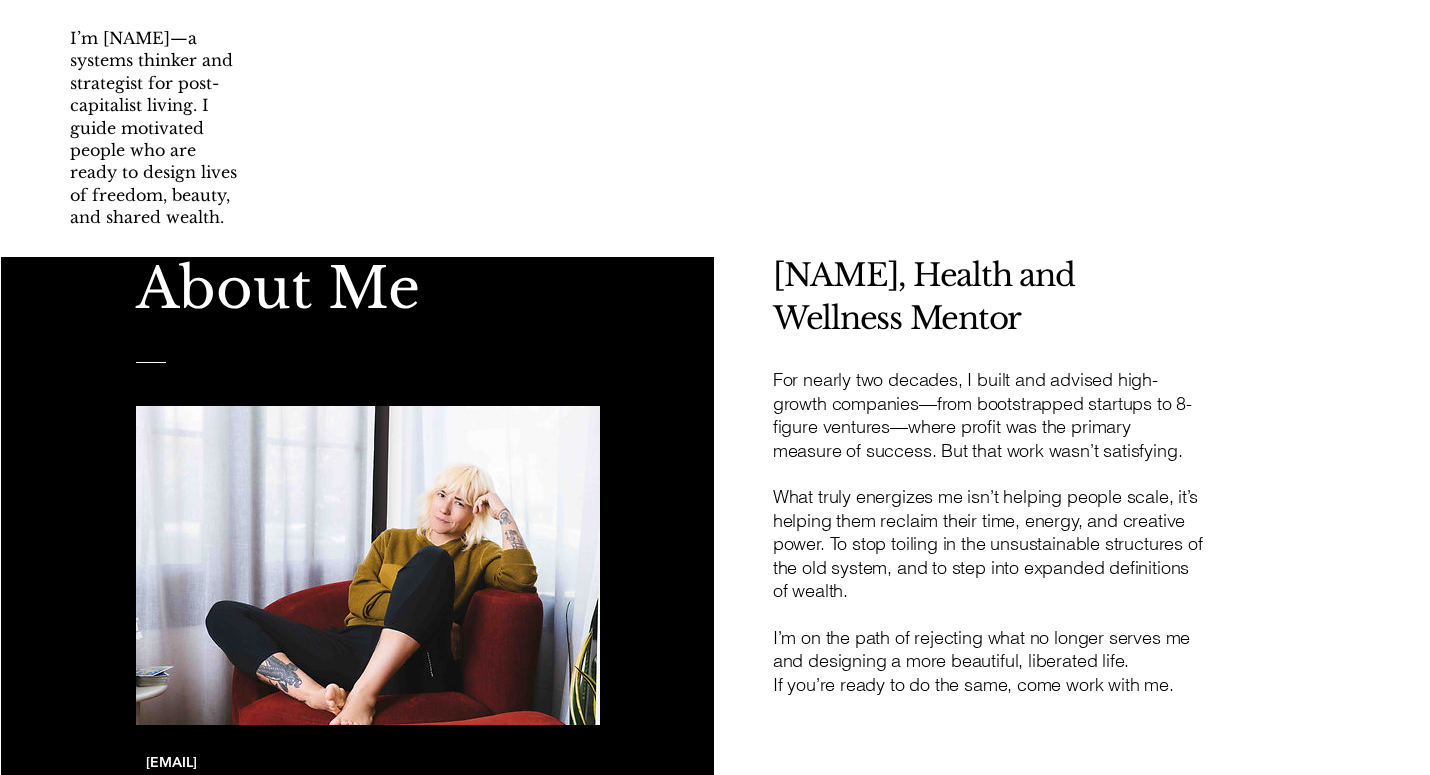 scroll, scrollTop: 720, scrollLeft: 0, axis: vertical 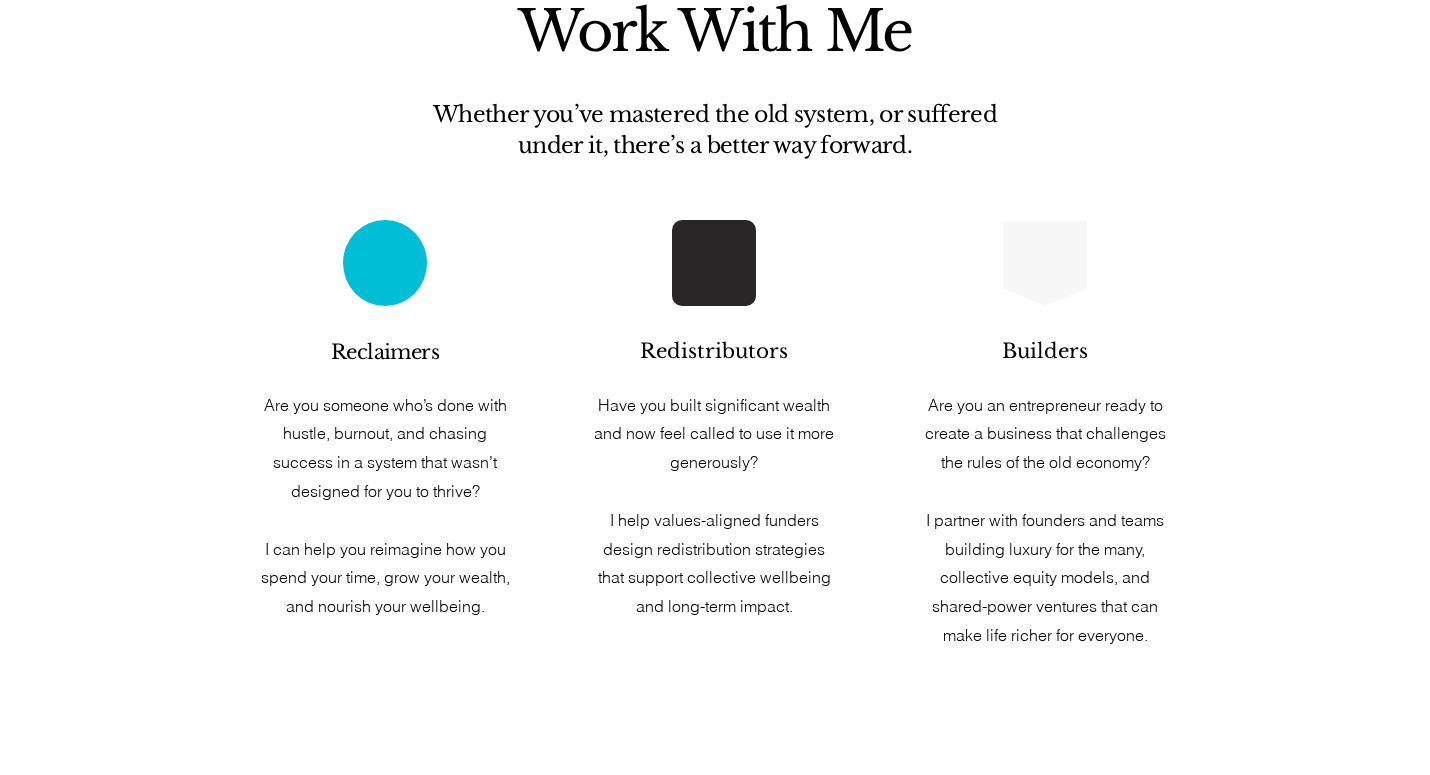click on "I can help you reimagine how you spend your time, grow your wealth, and nourish your wellbeing." at bounding box center [385, 448] 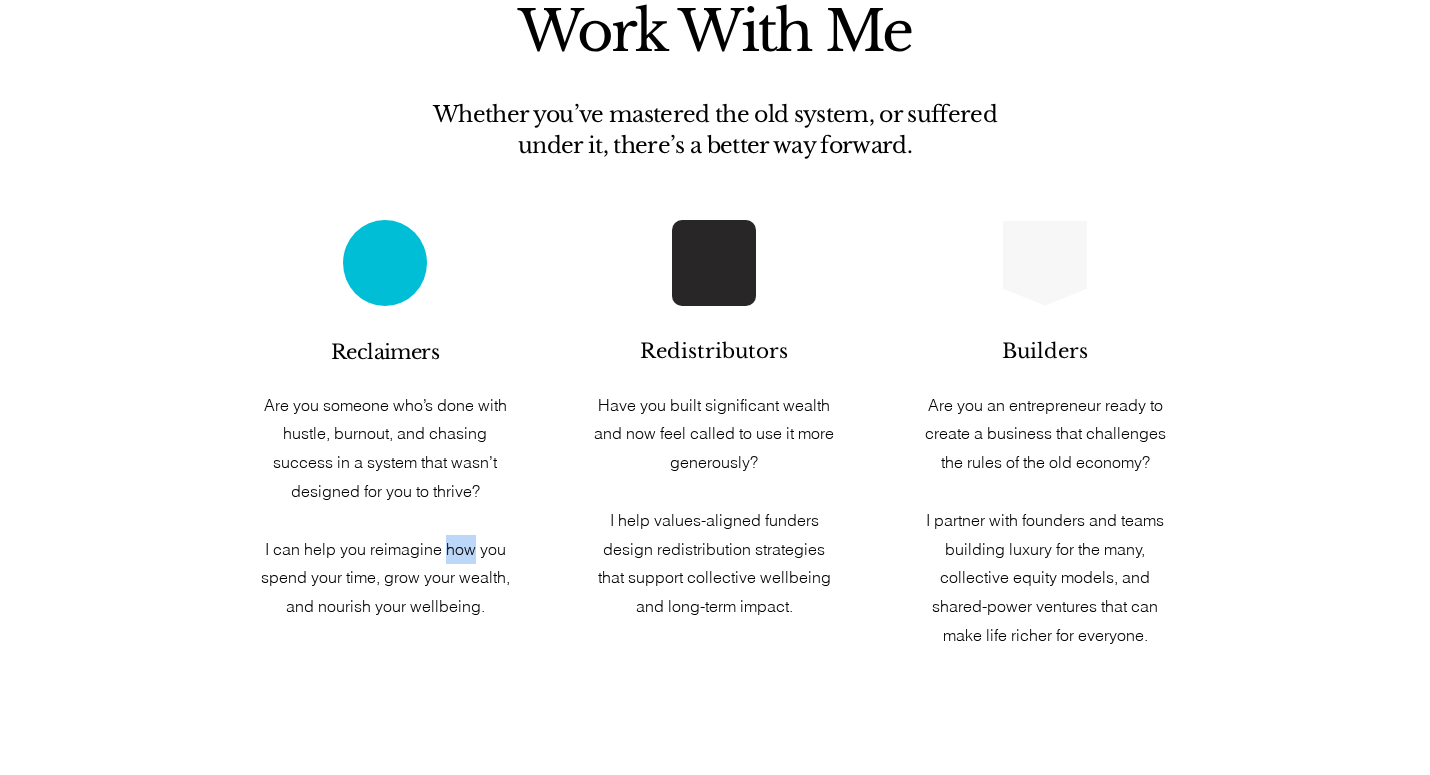 click on "I can help you reimagine how you spend your time, grow your wealth, and nourish your wellbeing." at bounding box center [385, 448] 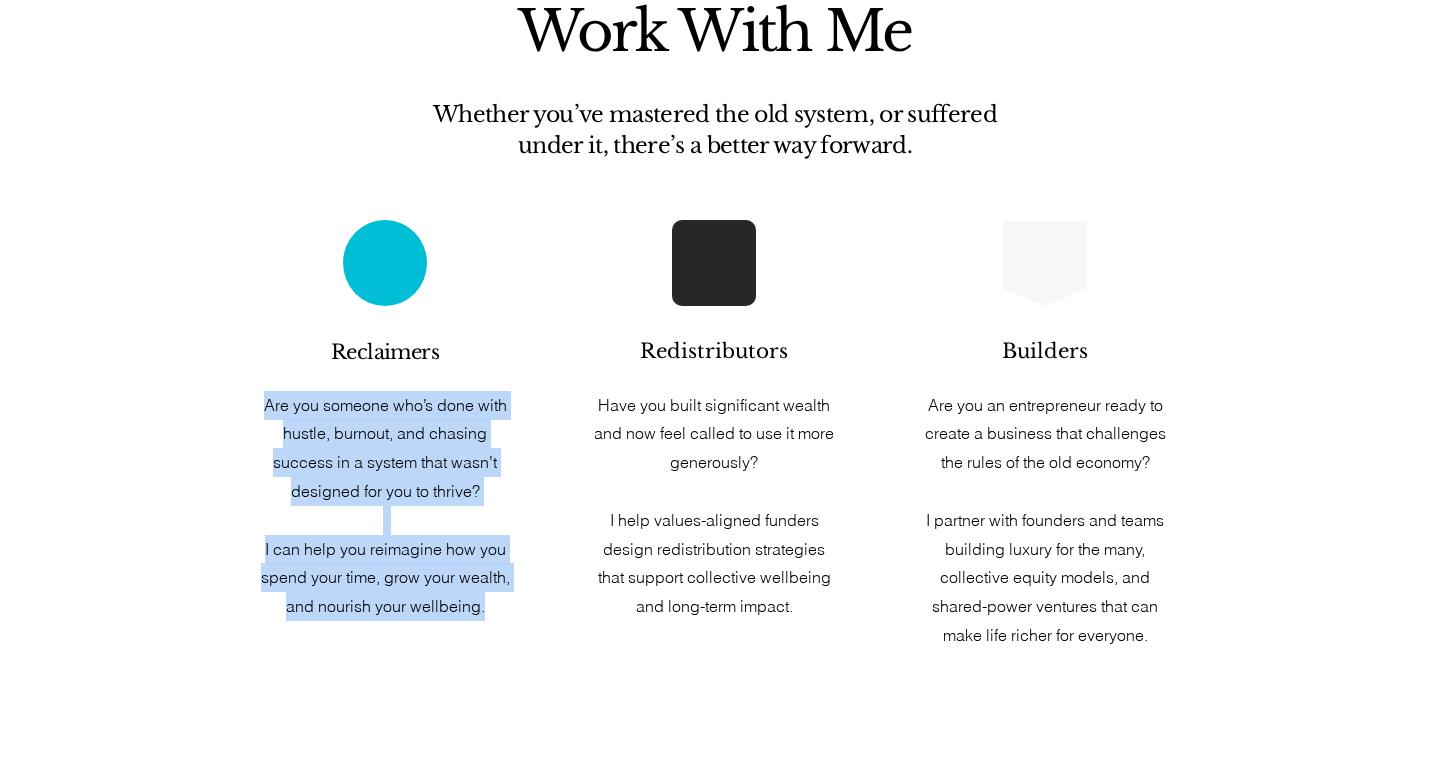 drag, startPoint x: 436, startPoint y: 634, endPoint x: 263, endPoint y: 408, distance: 284.61377 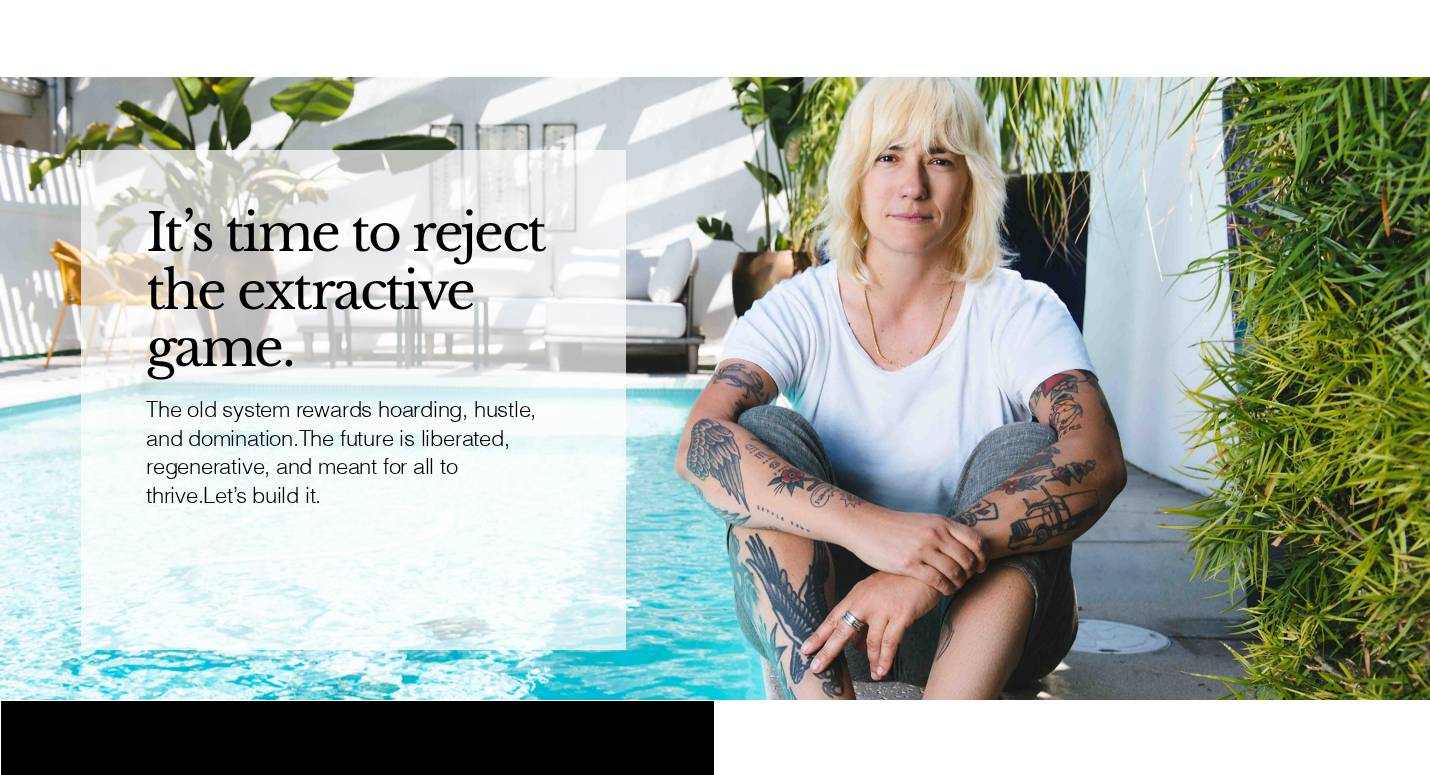 scroll, scrollTop: 0, scrollLeft: 0, axis: both 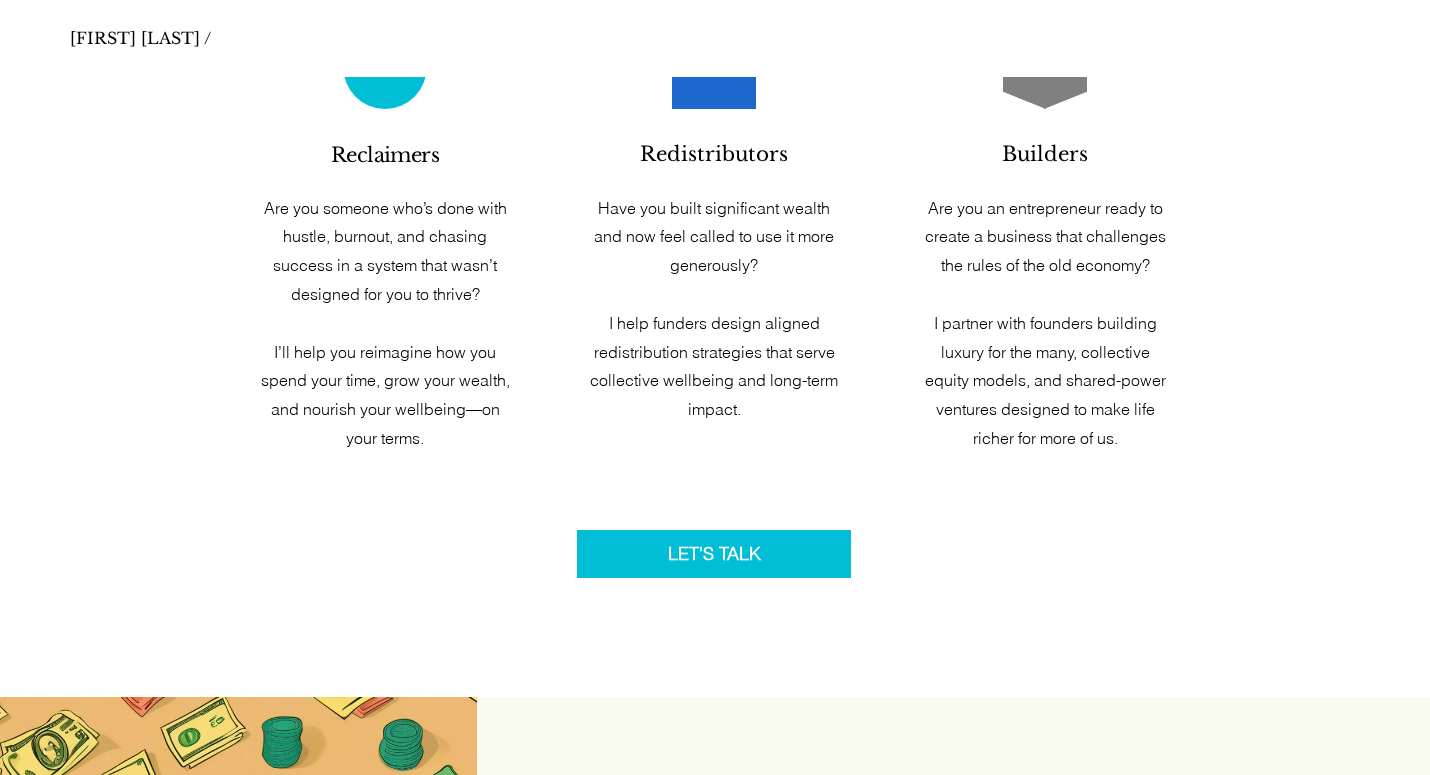 click on "LET'S TALK" at bounding box center [714, 553] 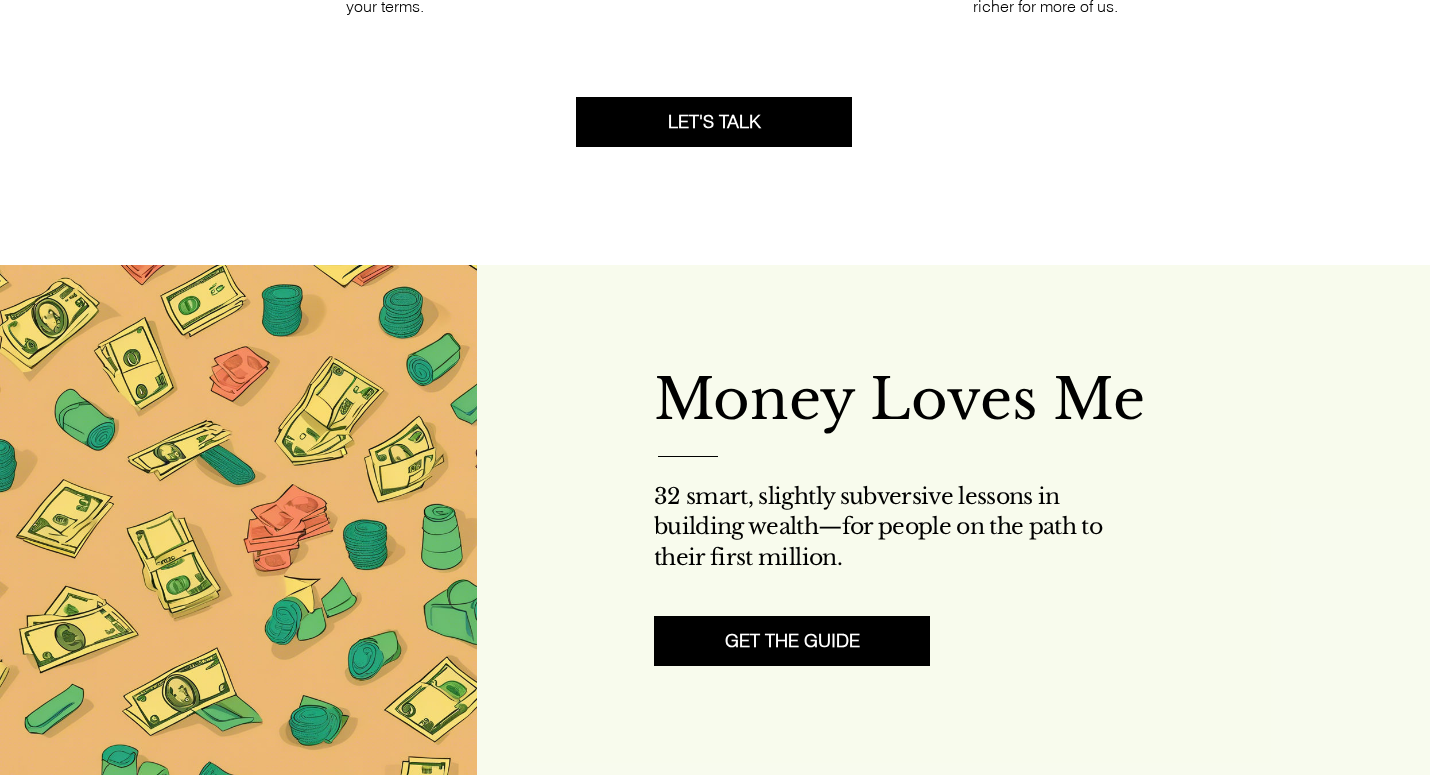 scroll, scrollTop: 2292, scrollLeft: 0, axis: vertical 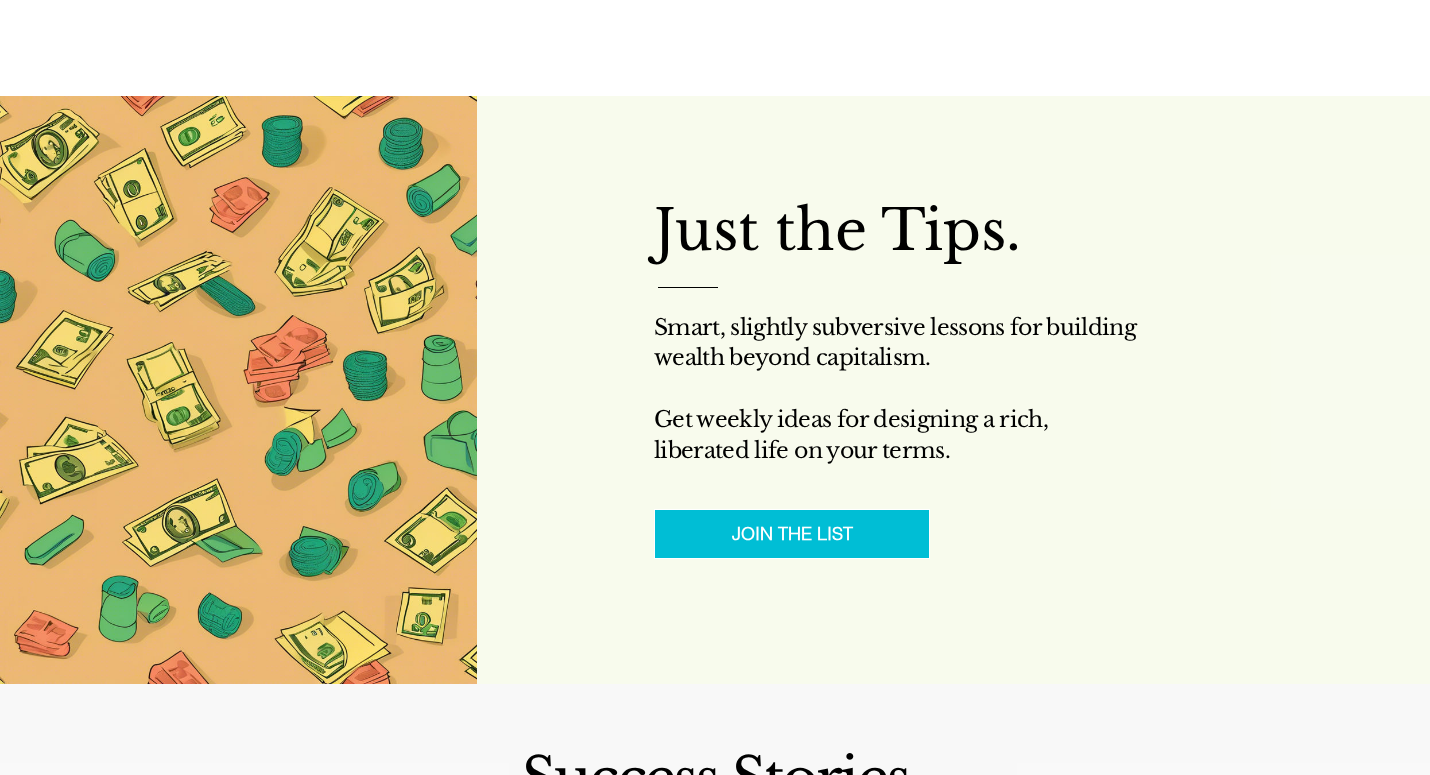 click on "JOIN THE LIST" at bounding box center (792, 534) 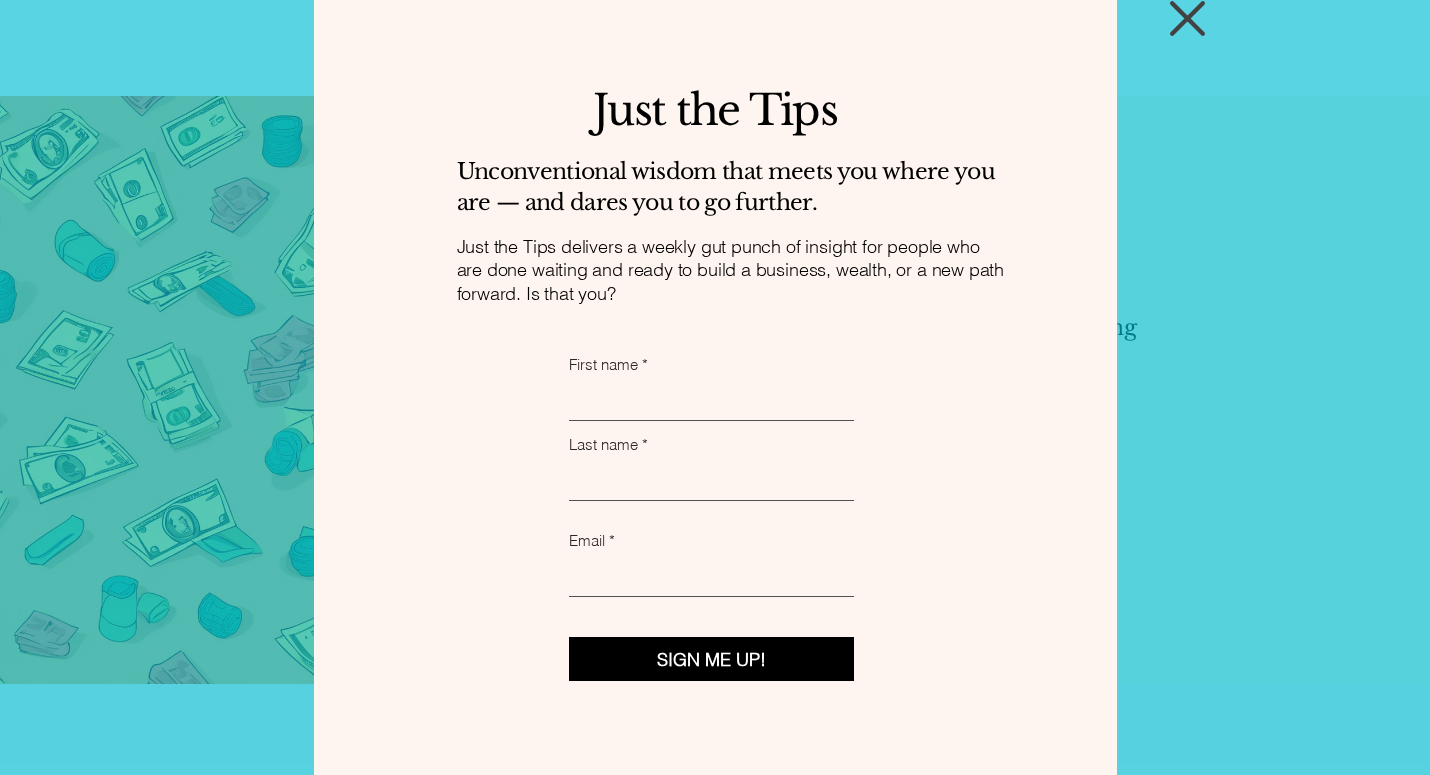 click at bounding box center [1187, 18] 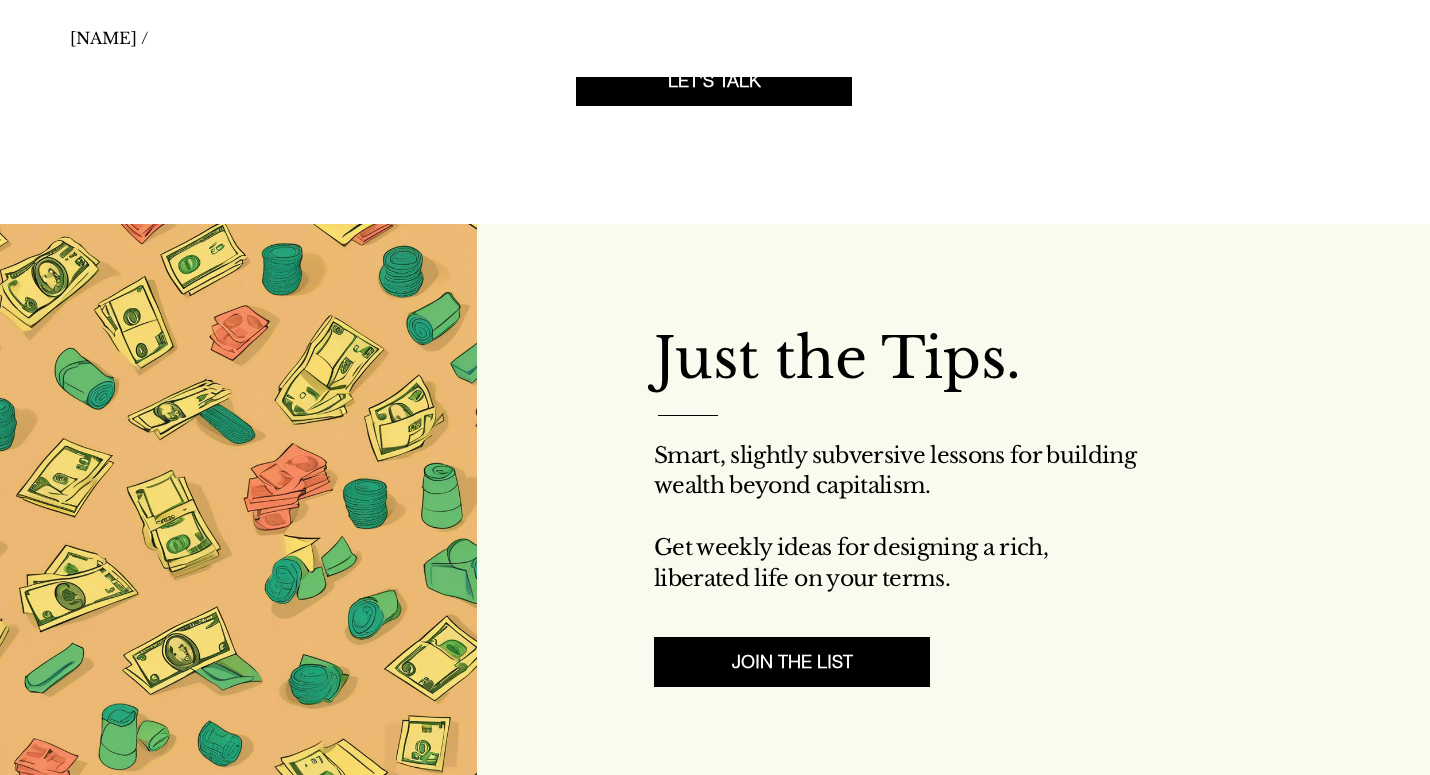 scroll, scrollTop: 2250, scrollLeft: 0, axis: vertical 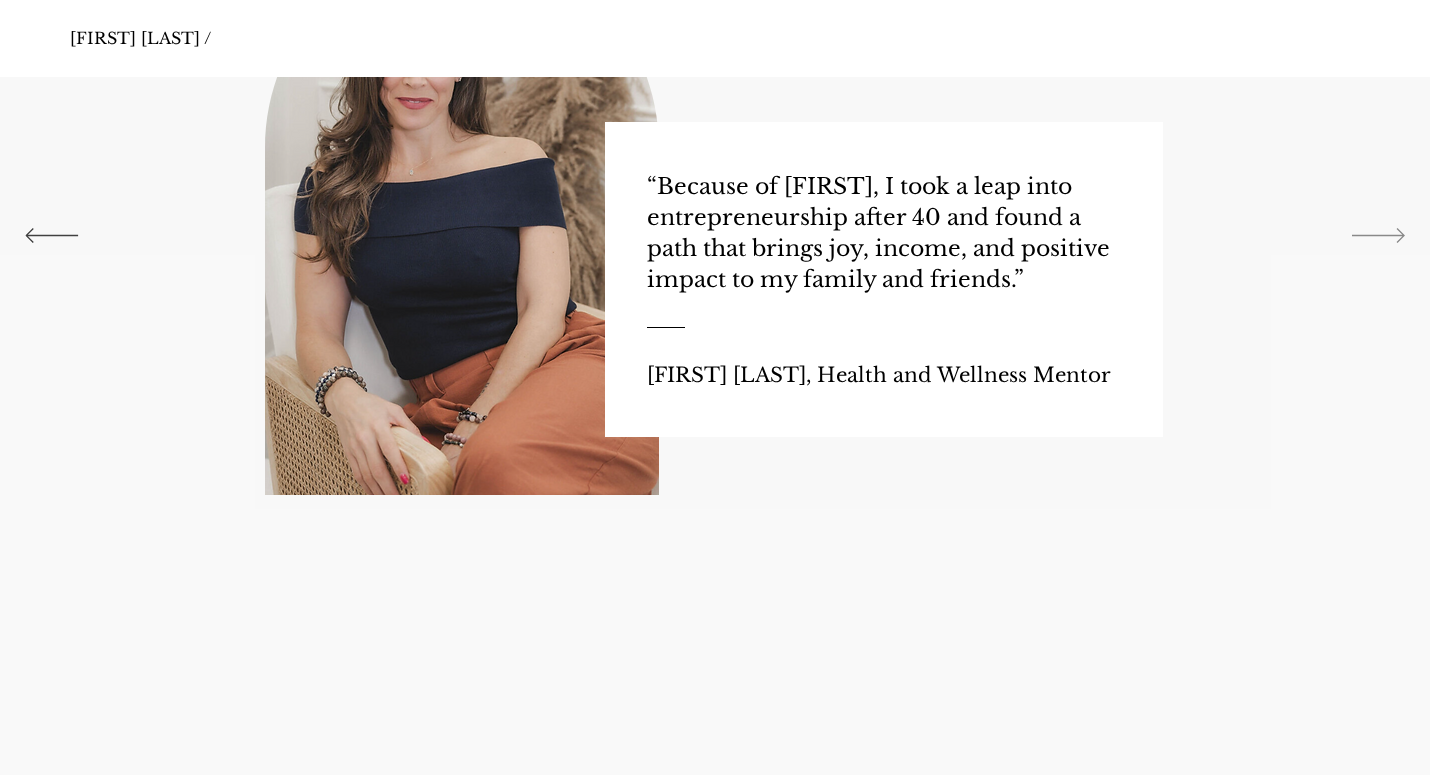 click at bounding box center [1378, 235] 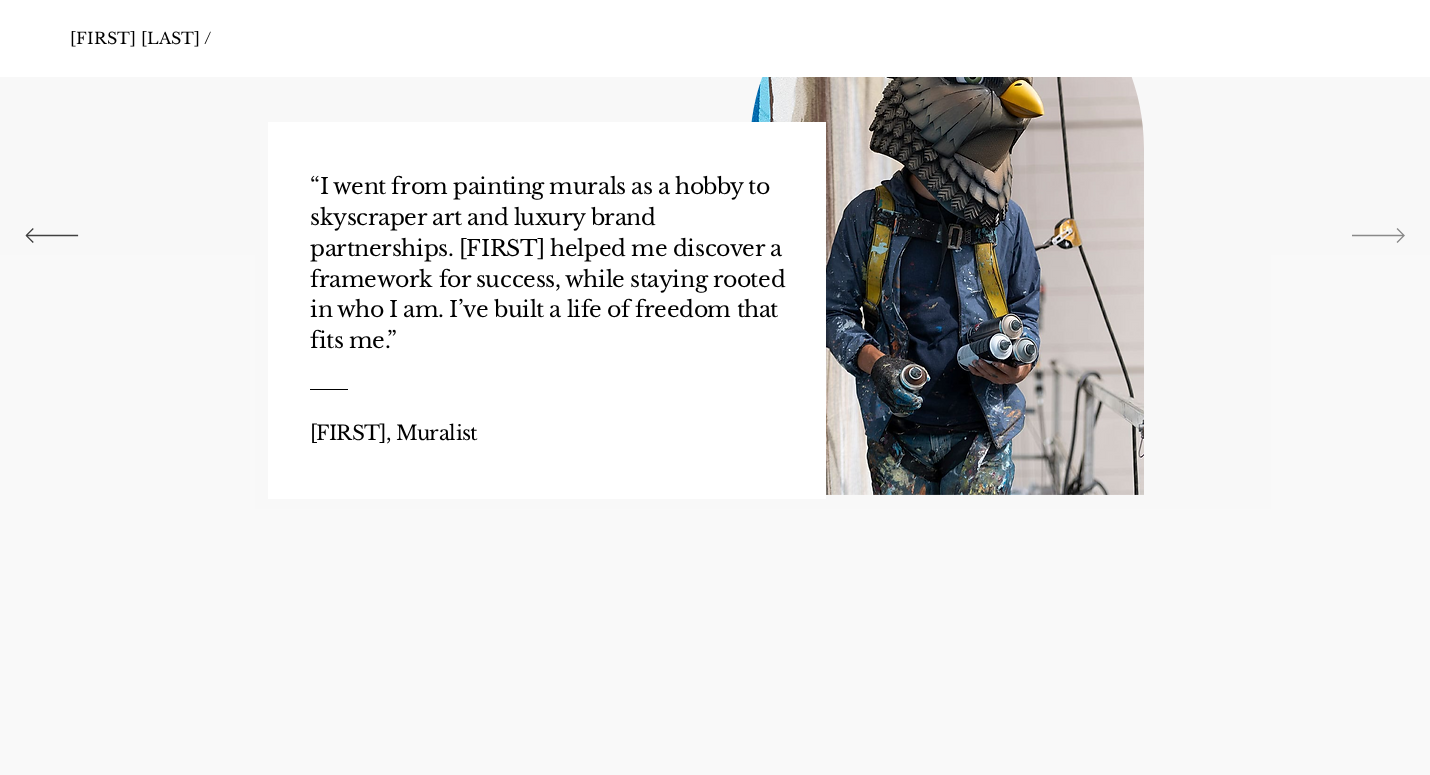 click at bounding box center (1378, 235) 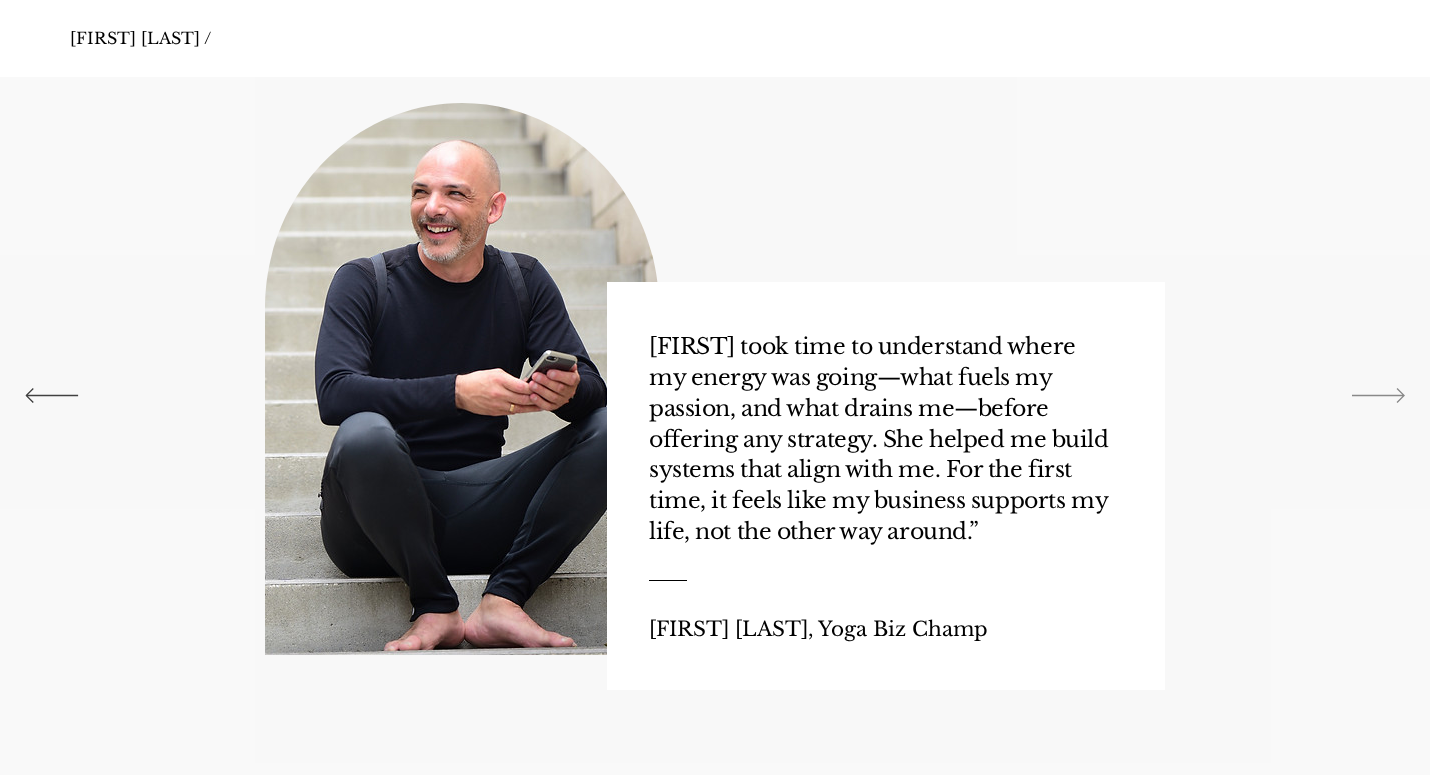 scroll, scrollTop: 3208, scrollLeft: 0, axis: vertical 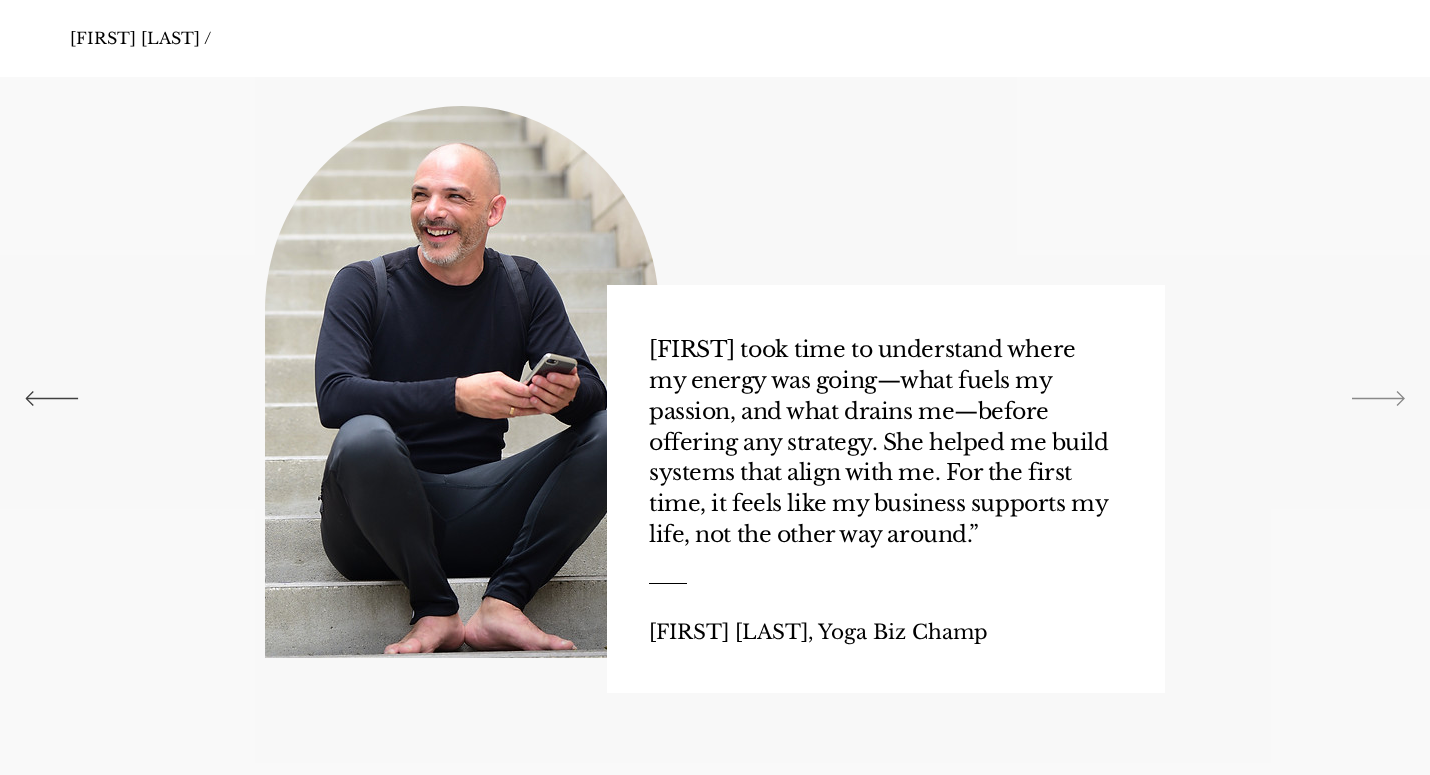 click at bounding box center [1378, 398] 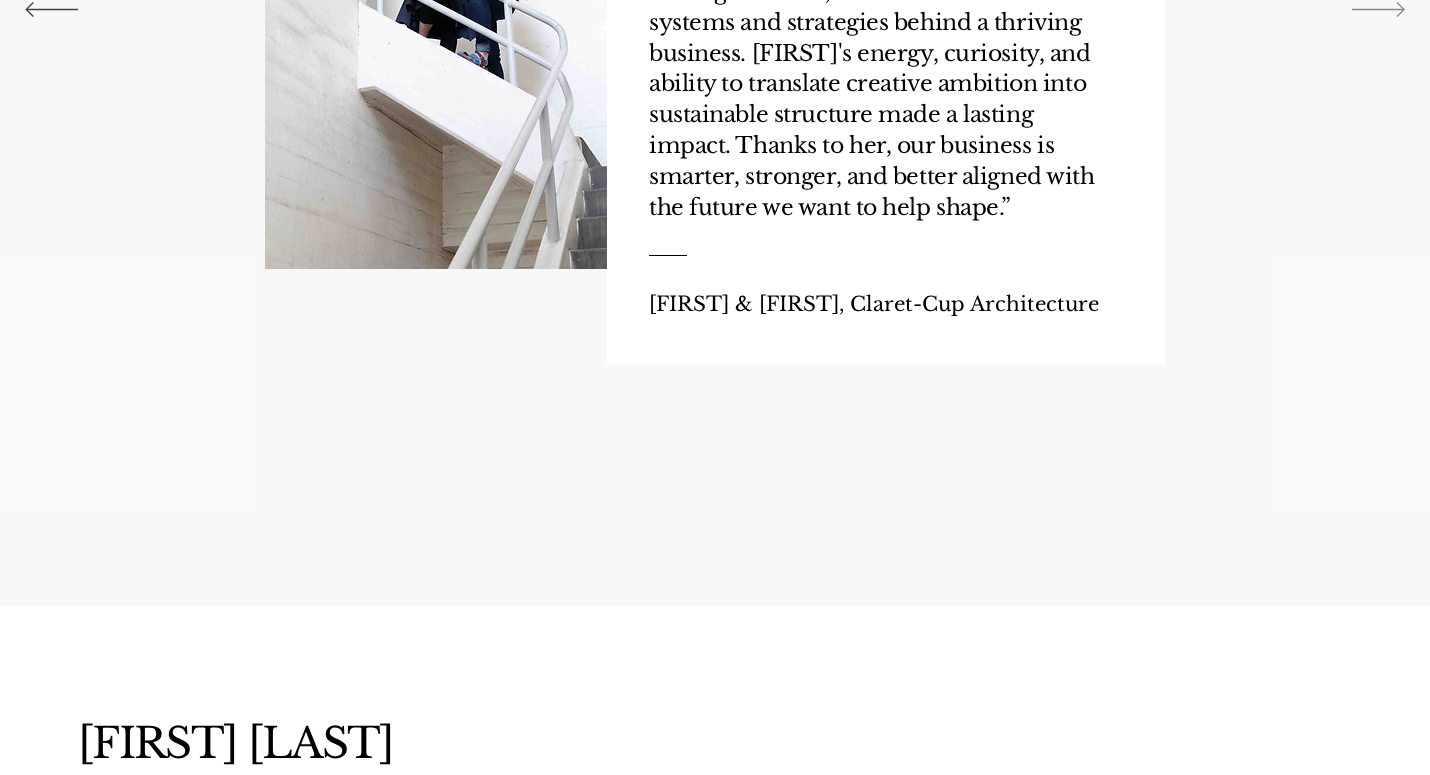 scroll, scrollTop: 3723, scrollLeft: 0, axis: vertical 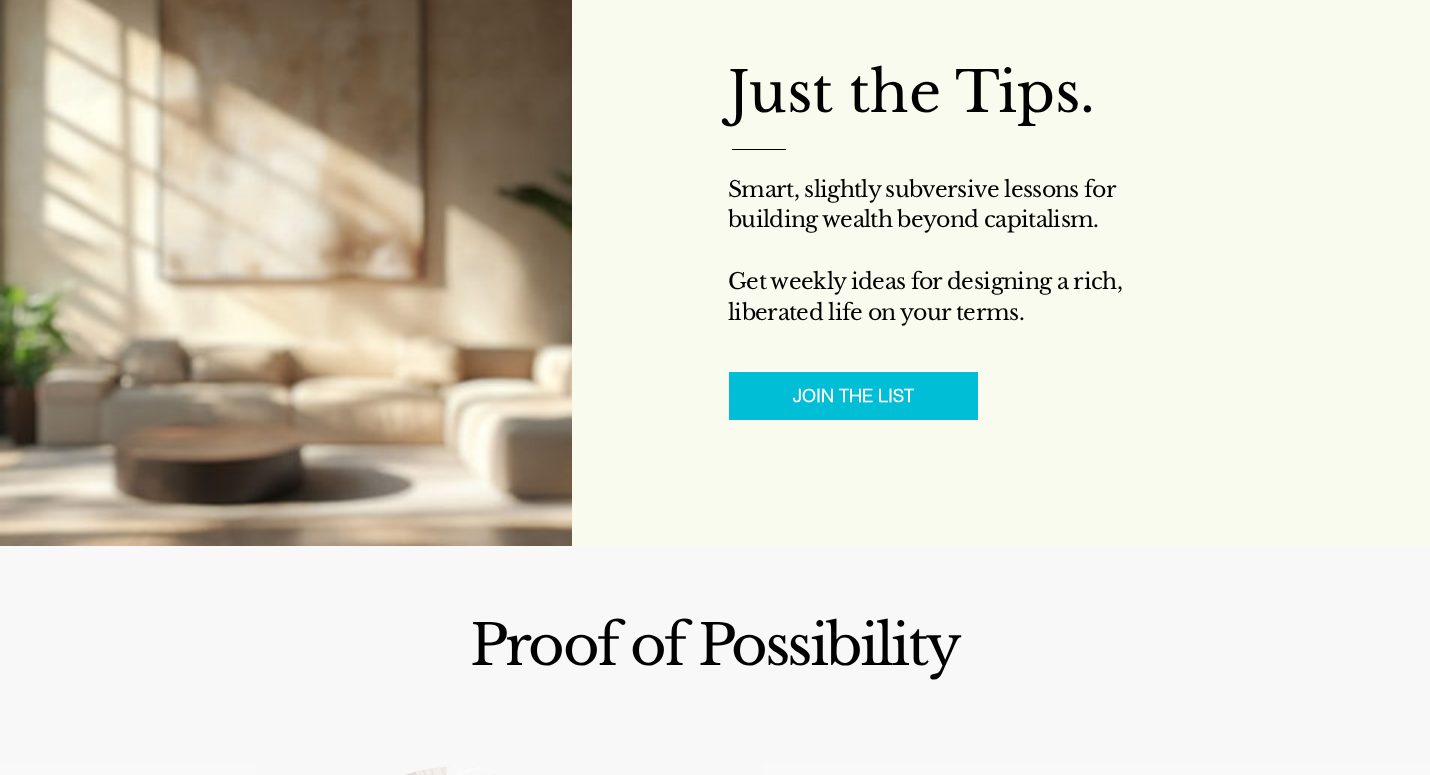 click on "JOIN THE LIST" at bounding box center [853, 395] 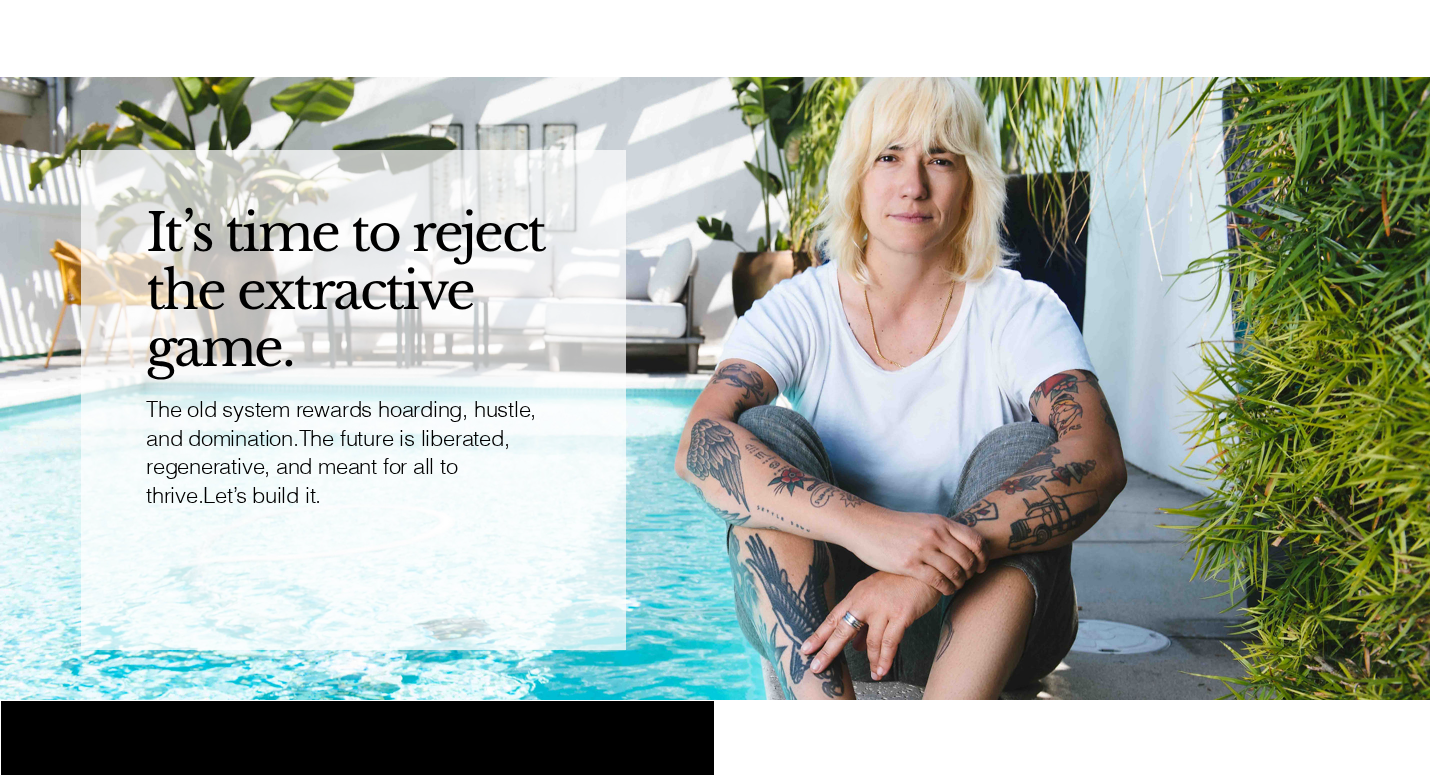 scroll, scrollTop: 0, scrollLeft: 0, axis: both 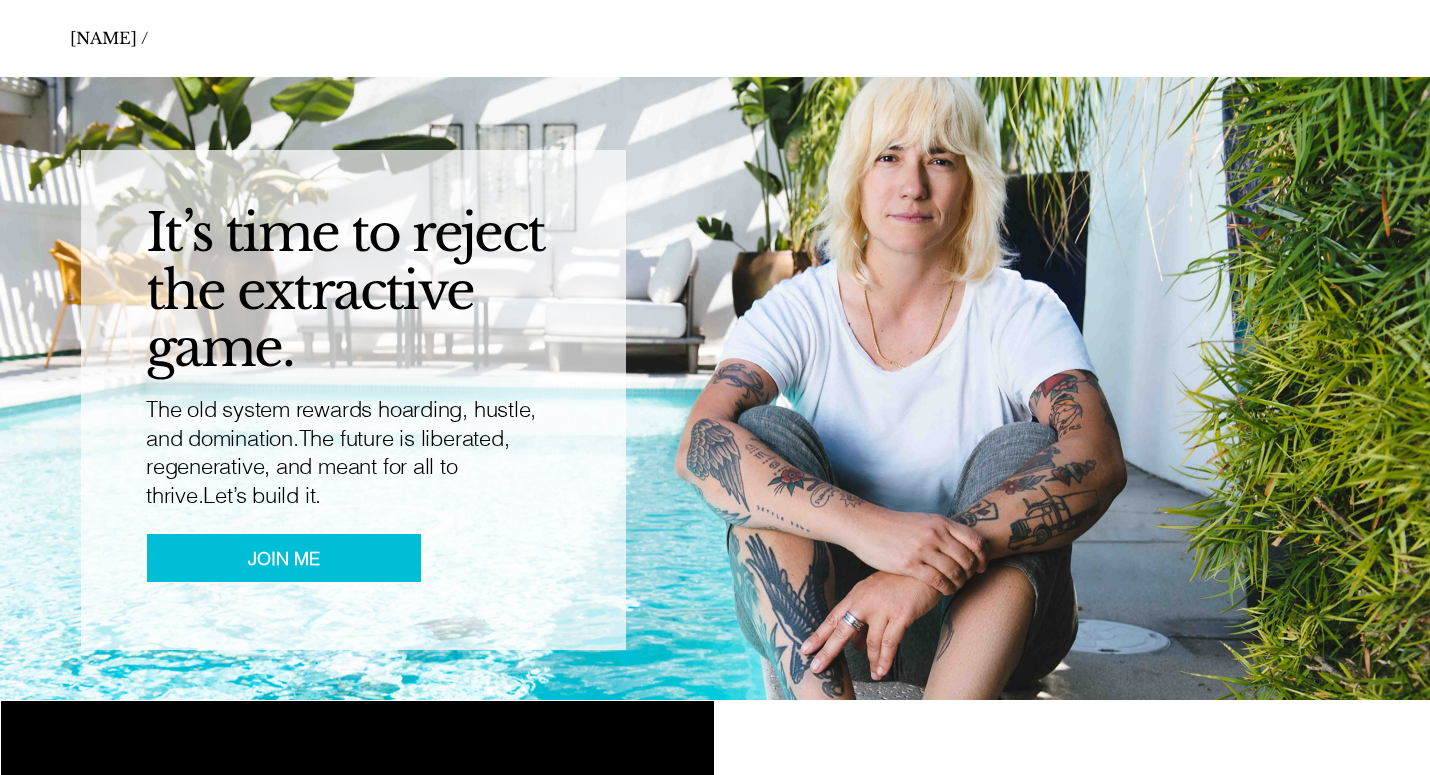 click on "JOIN ME" at bounding box center [284, 558] 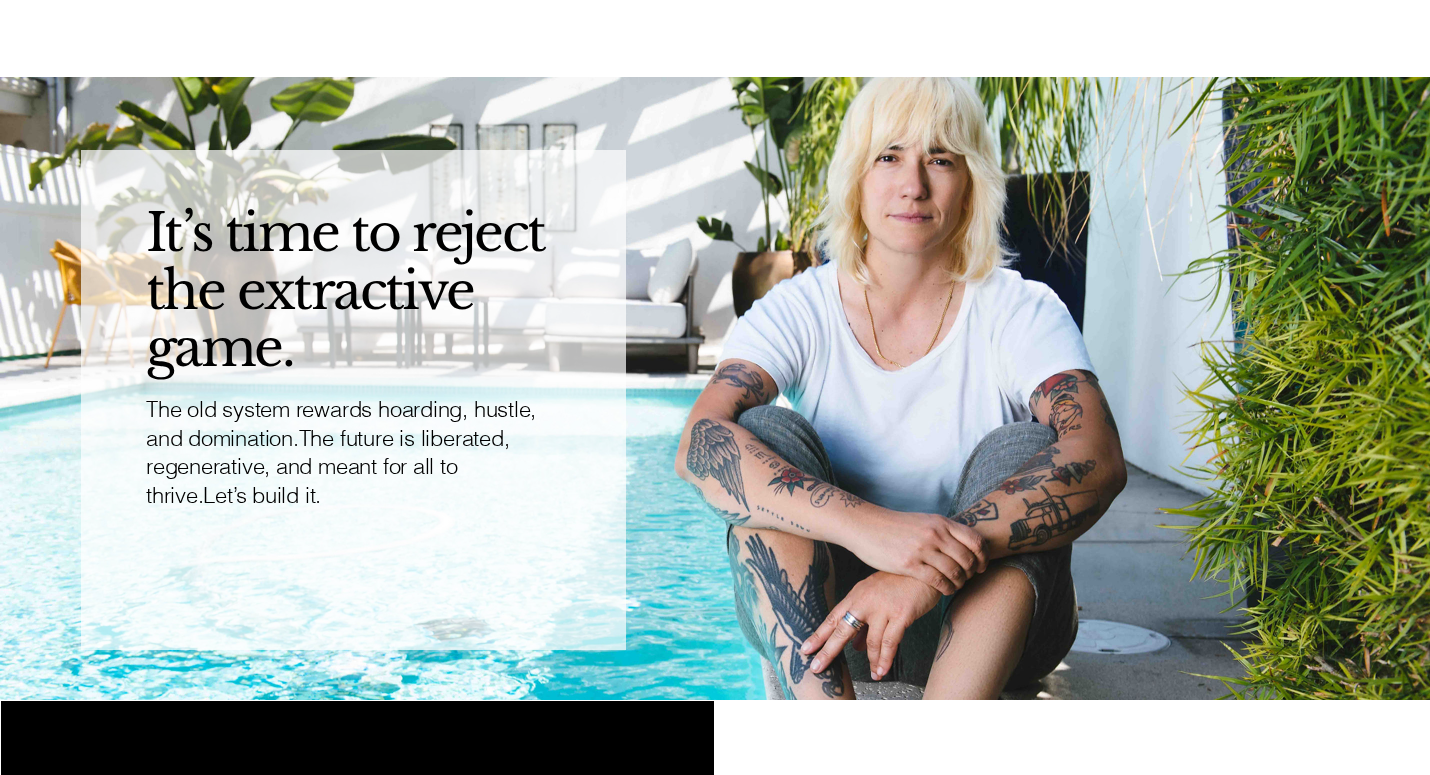 scroll, scrollTop: 0, scrollLeft: 0, axis: both 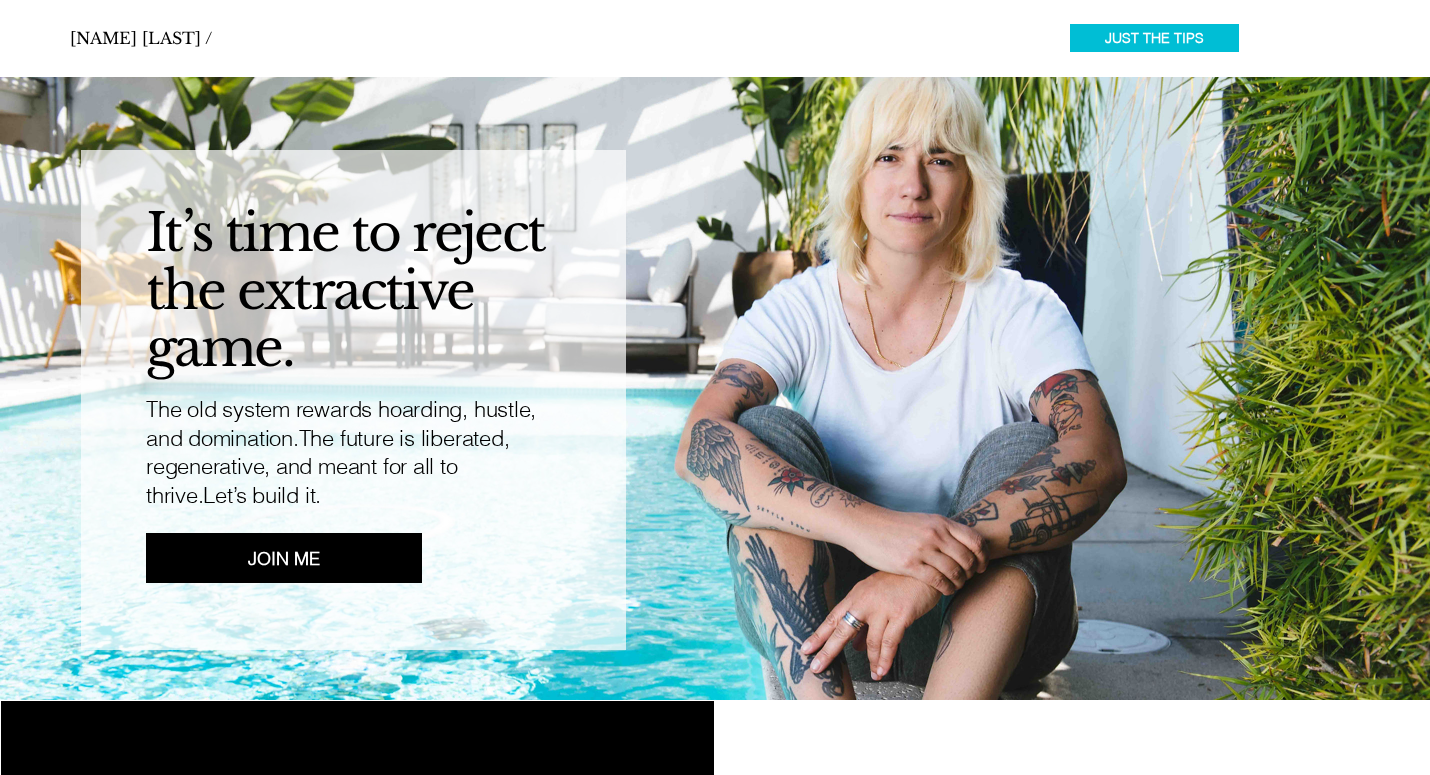 click on "JUST THE TIPS" at bounding box center [1154, 38] 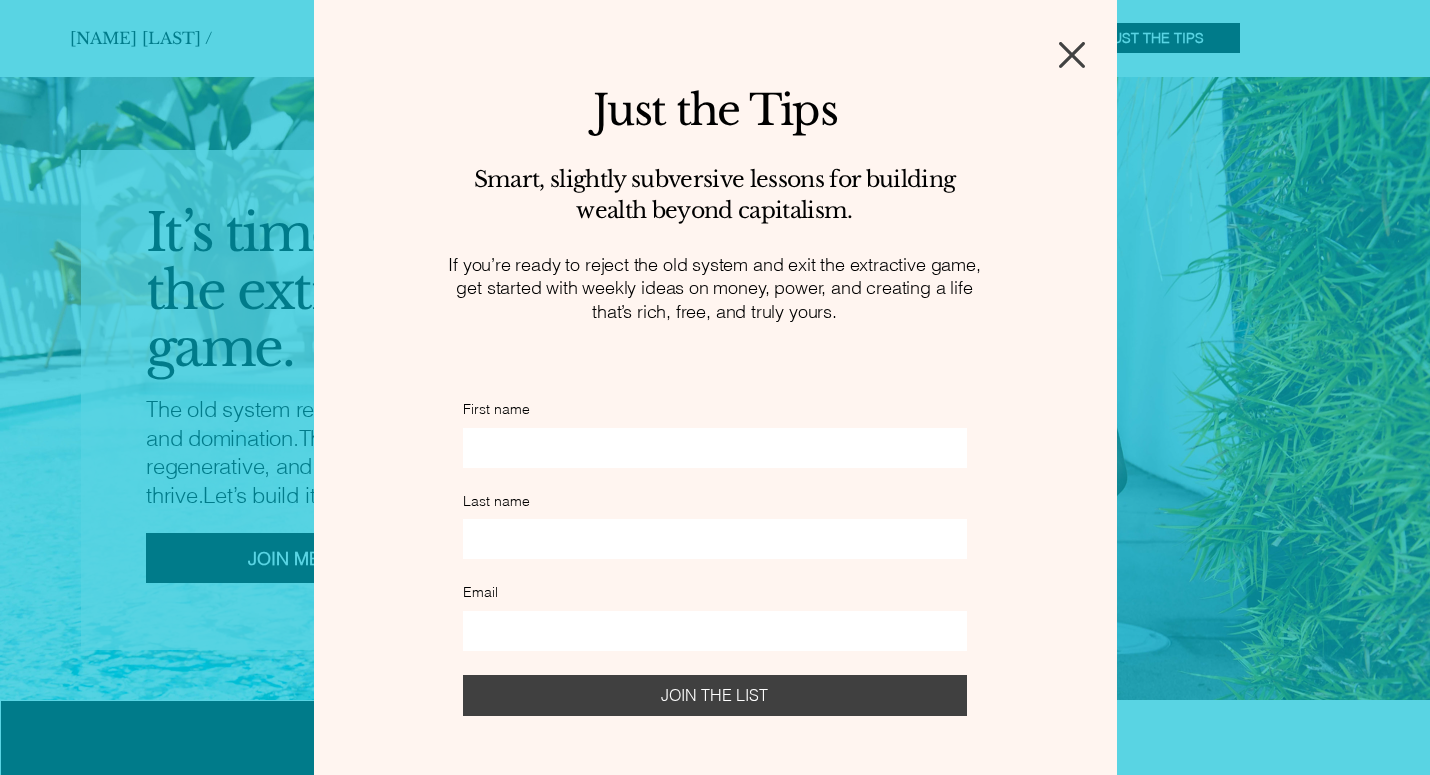 click at bounding box center [715, 402] 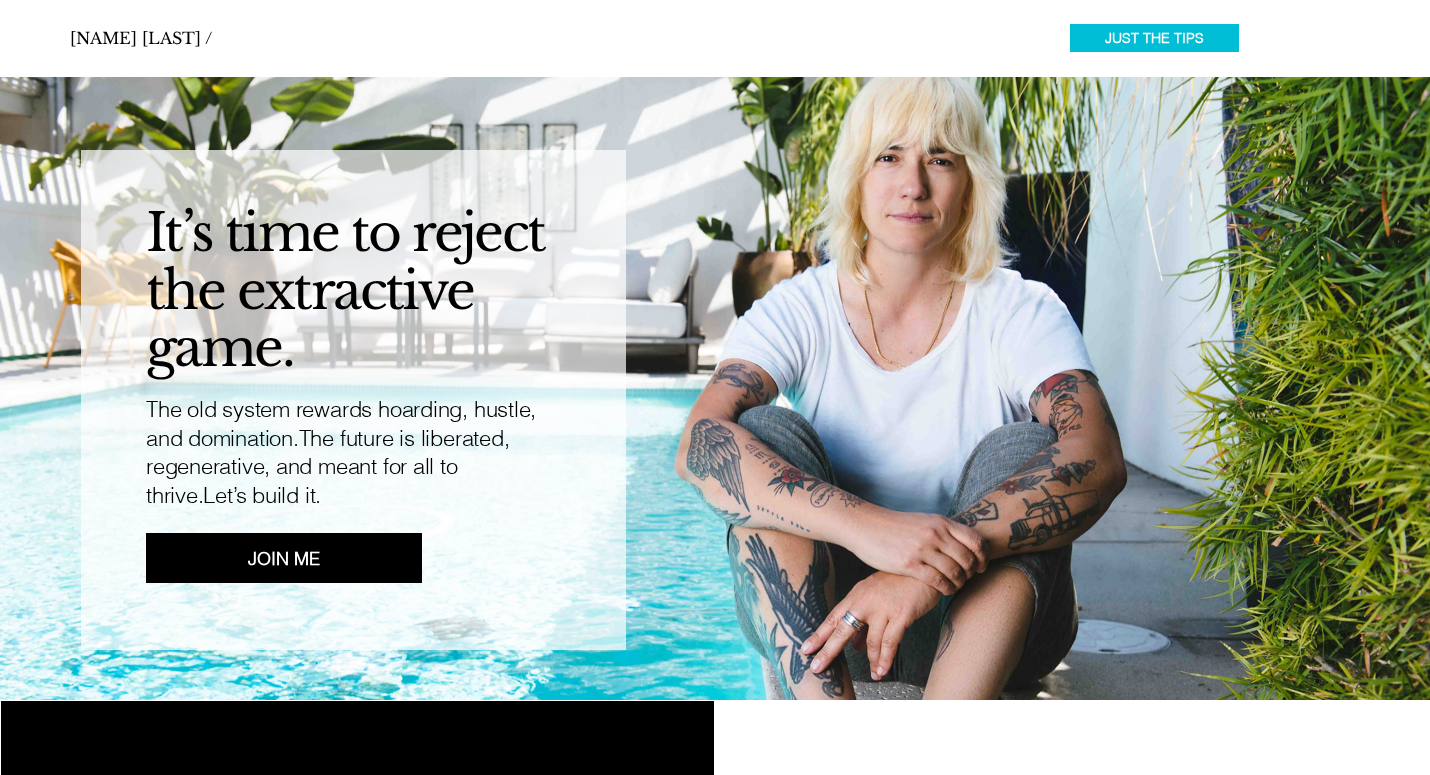 click on "JUST THE TIPS" at bounding box center [1154, 38] 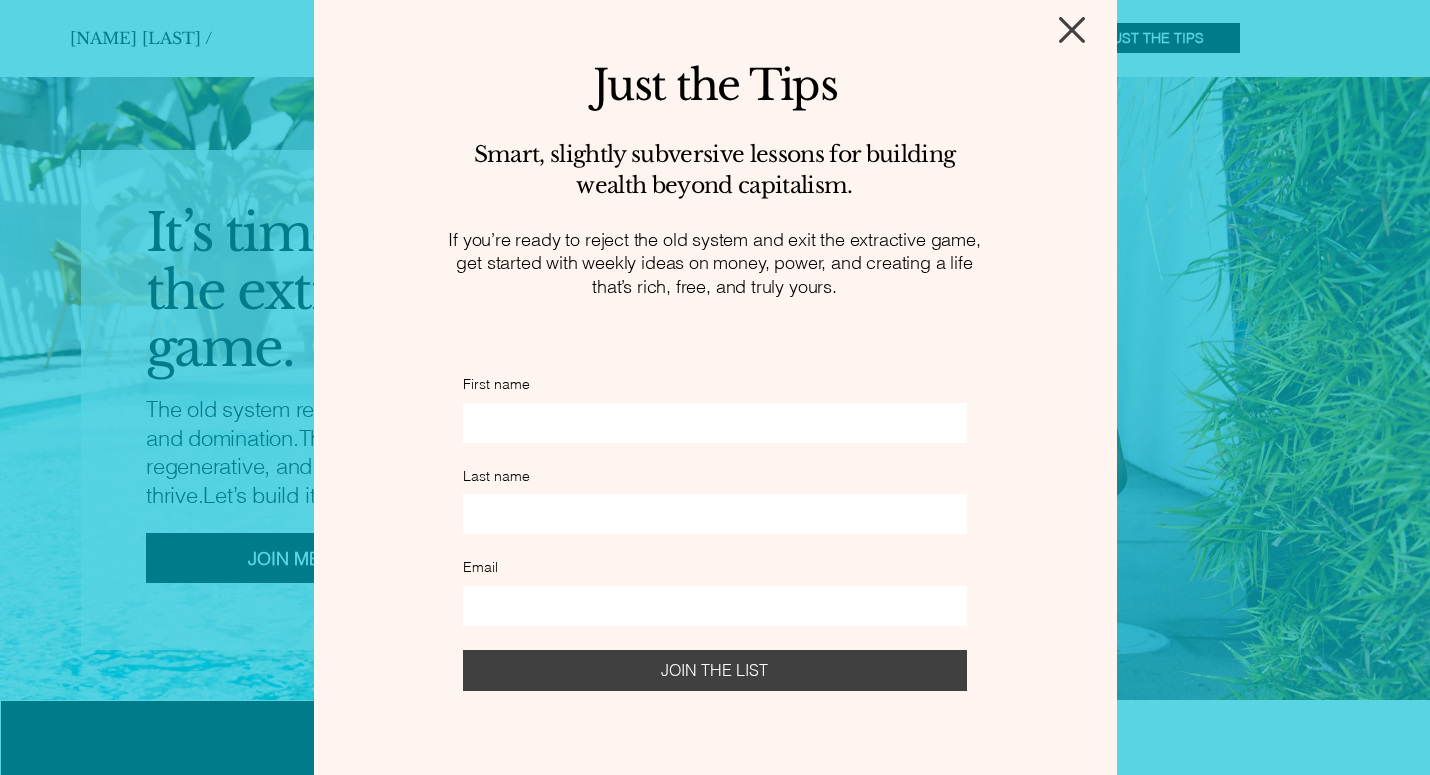 scroll, scrollTop: 32, scrollLeft: 0, axis: vertical 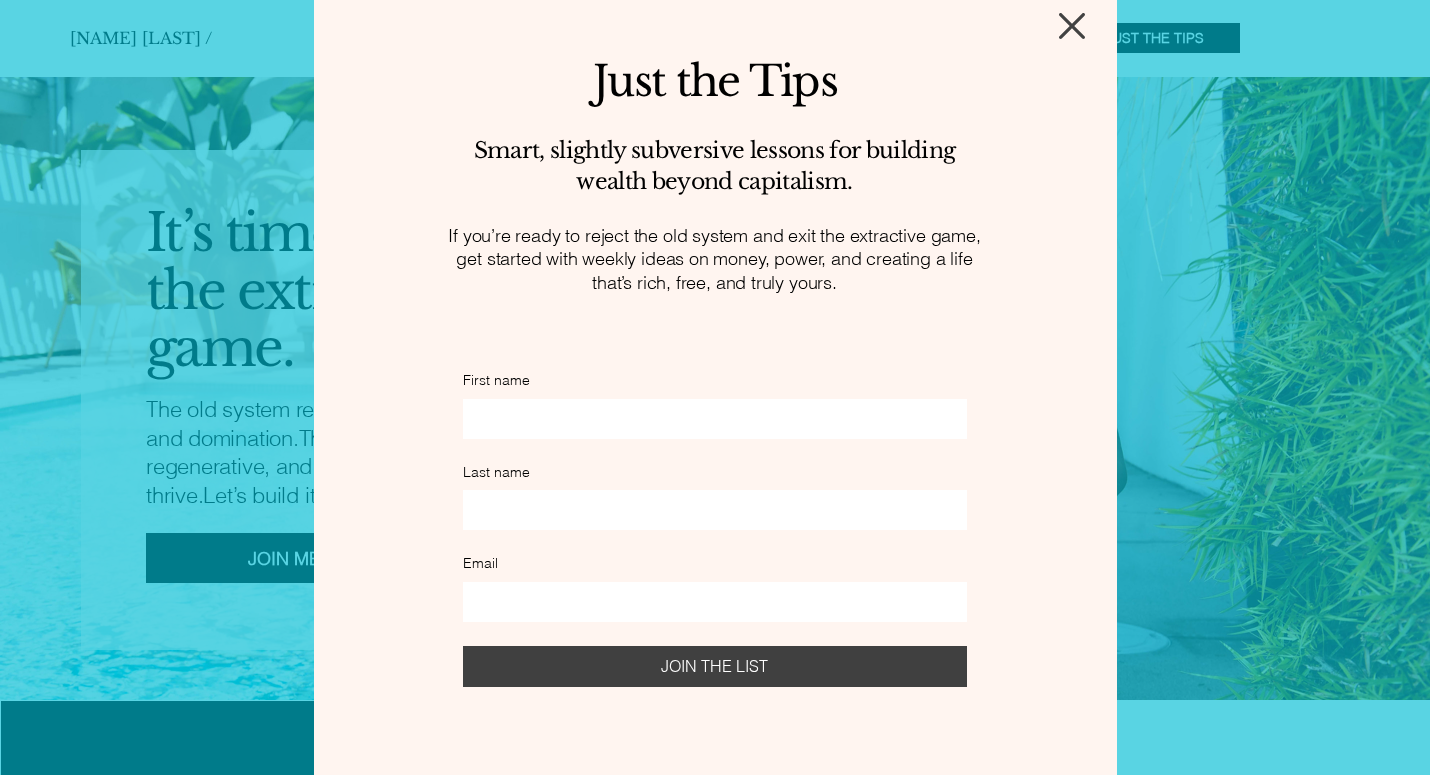 click at bounding box center [1072, 26] 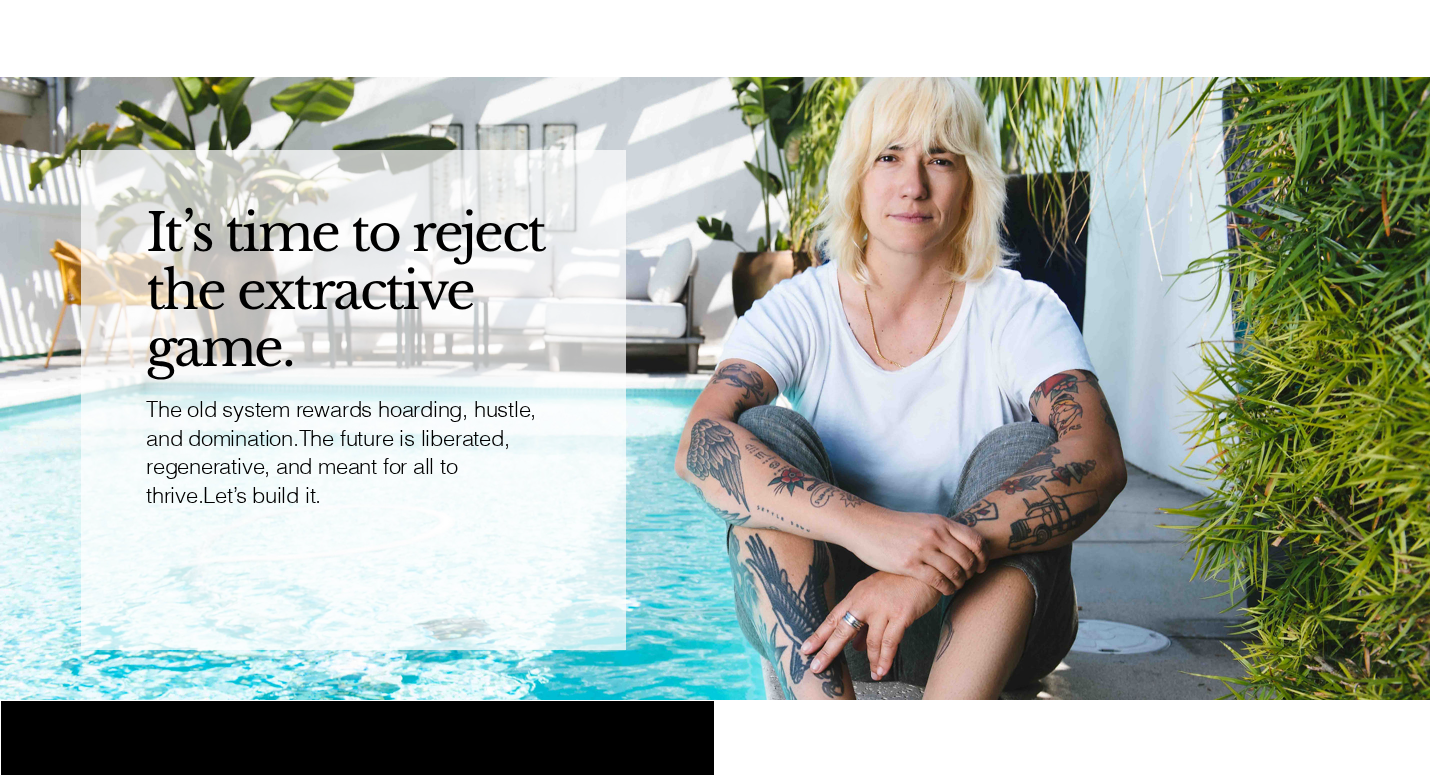 scroll, scrollTop: 0, scrollLeft: 0, axis: both 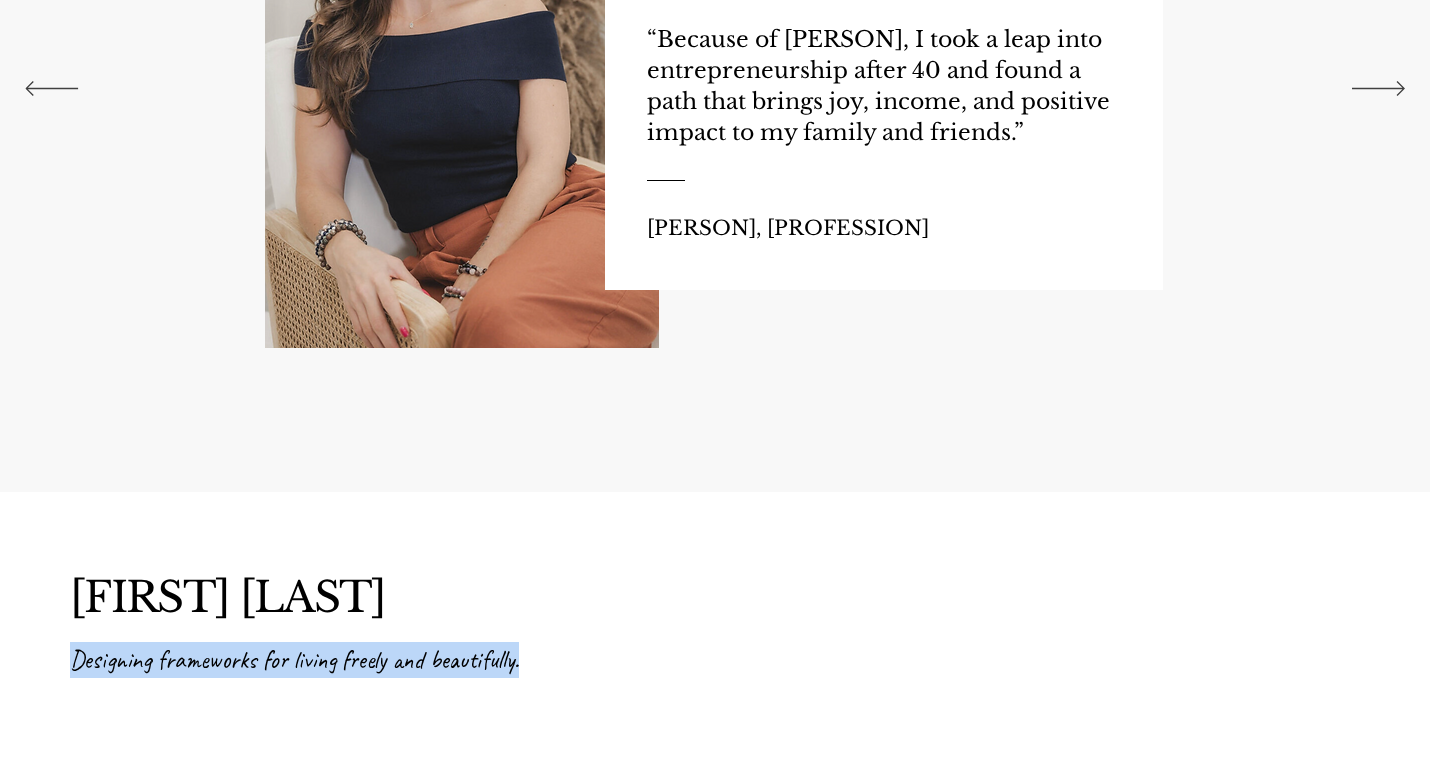 drag, startPoint x: 524, startPoint y: 663, endPoint x: 1, endPoint y: 655, distance: 523.06116 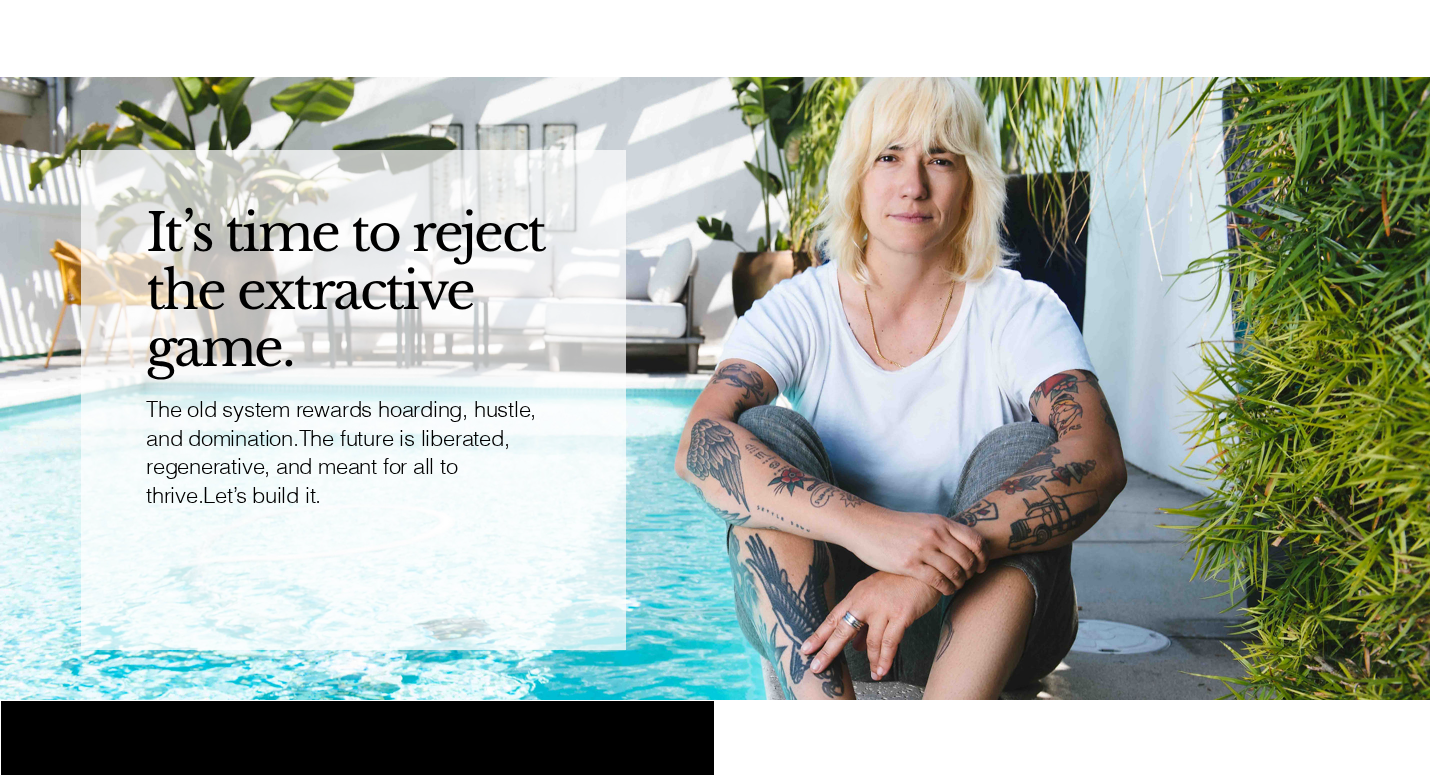 scroll, scrollTop: 0, scrollLeft: 0, axis: both 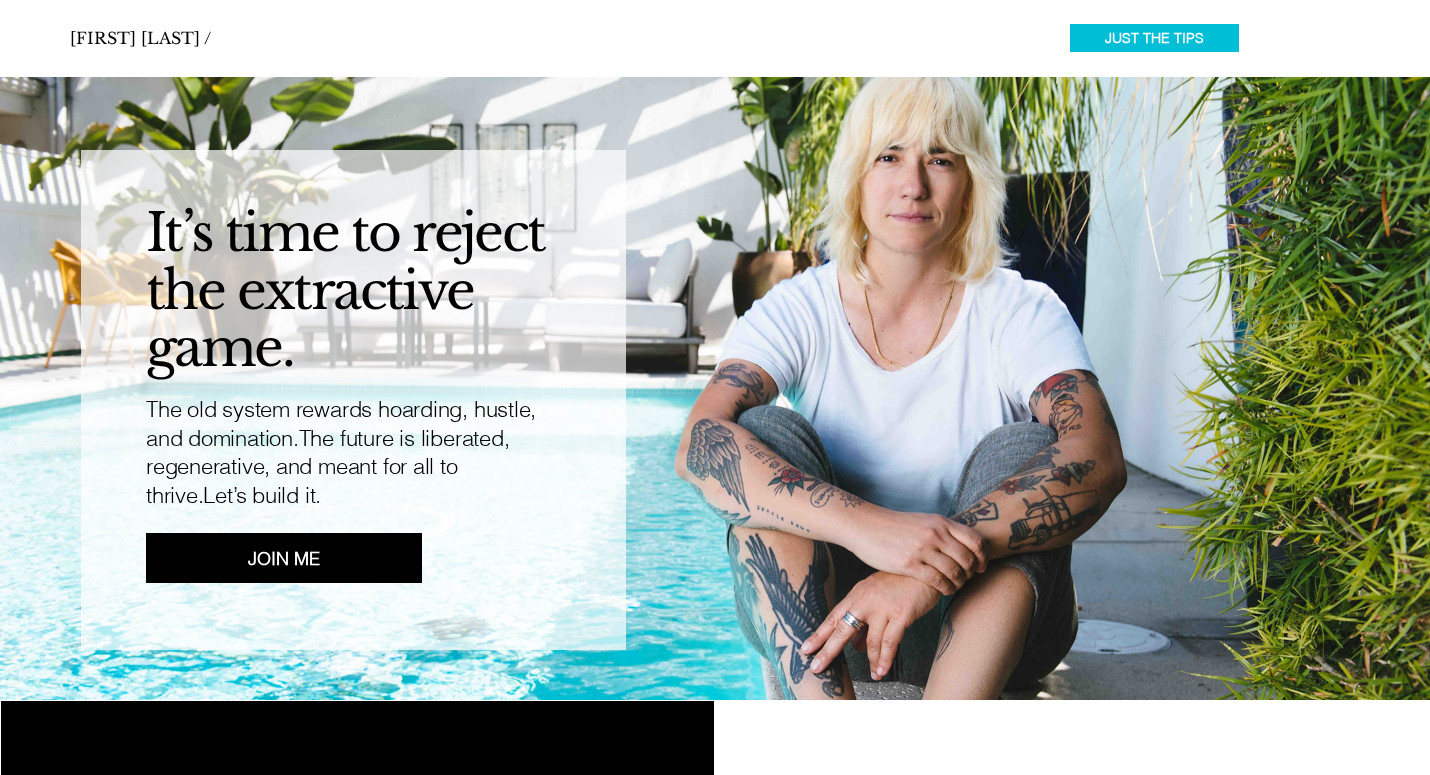 click on "JUST THE TIPS" at bounding box center (1154, 38) 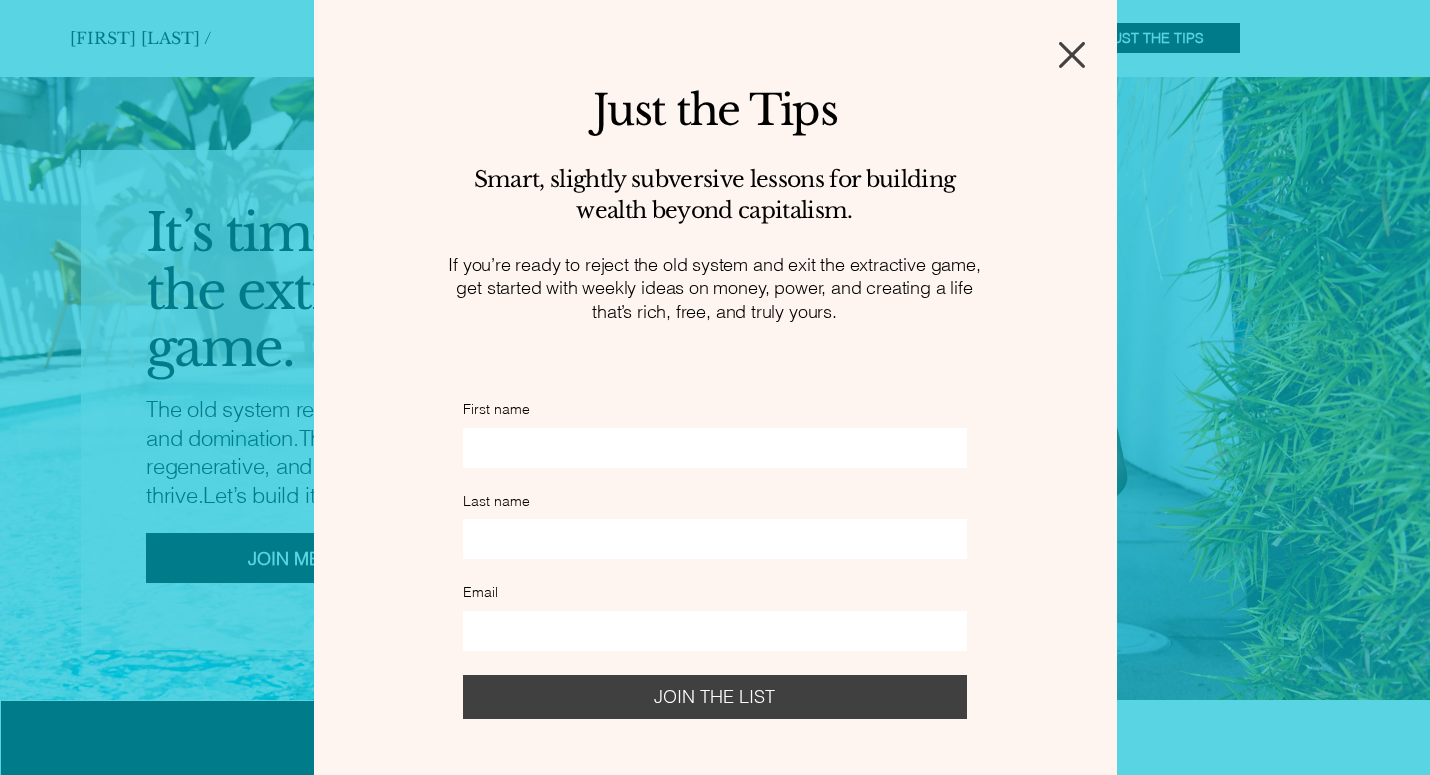 scroll, scrollTop: 34, scrollLeft: 0, axis: vertical 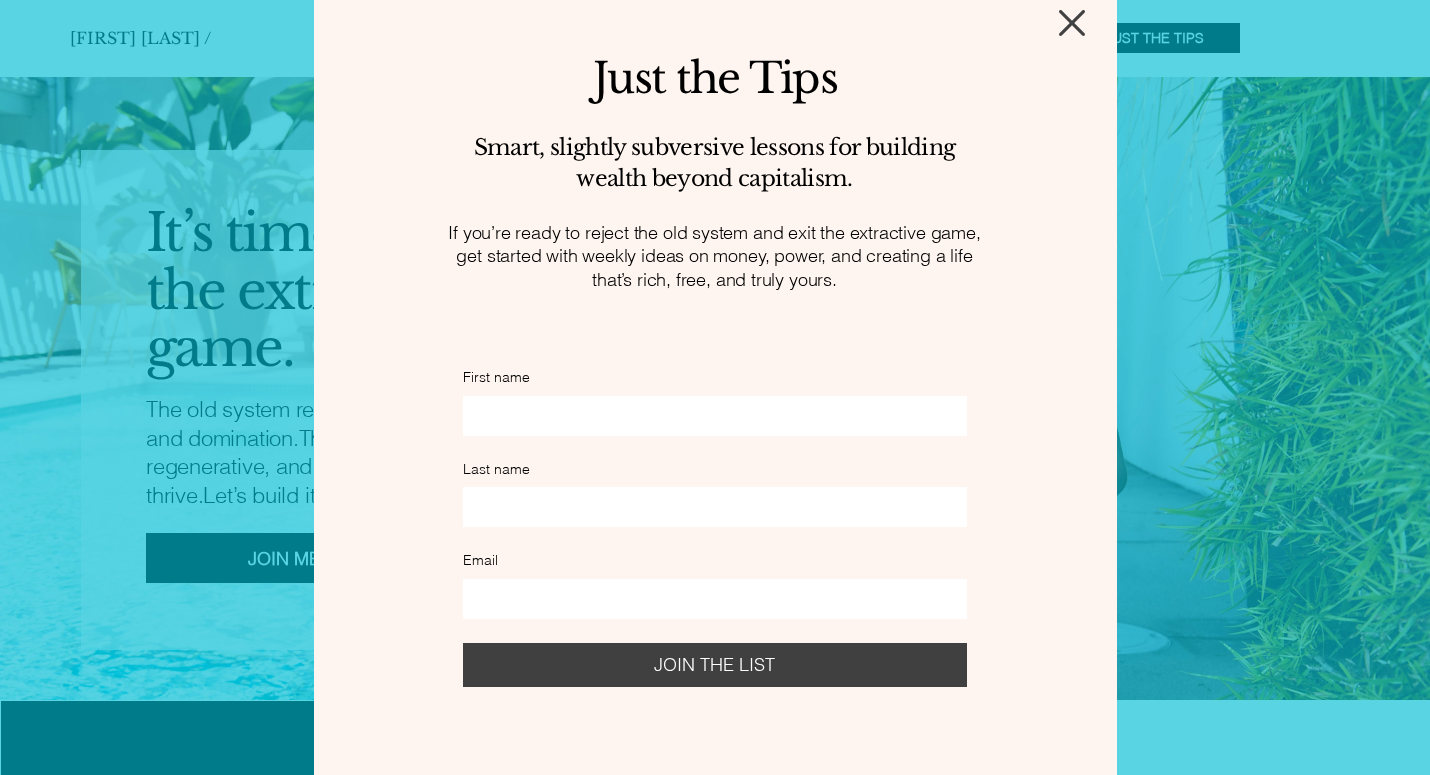 click on "First name Last name Email JOIN THE LIST" at bounding box center (715, 527) 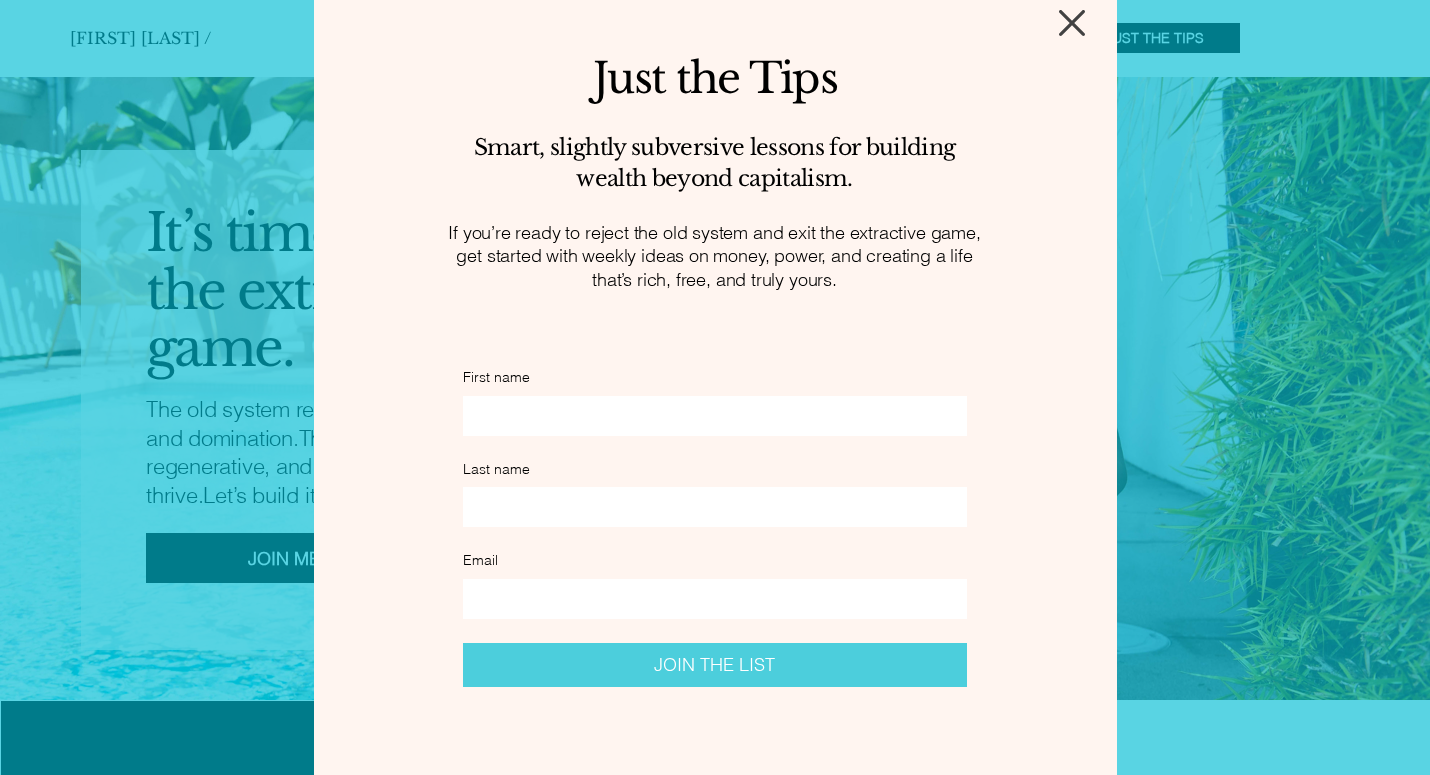 click on "JOIN THE LIST" at bounding box center [714, 665] 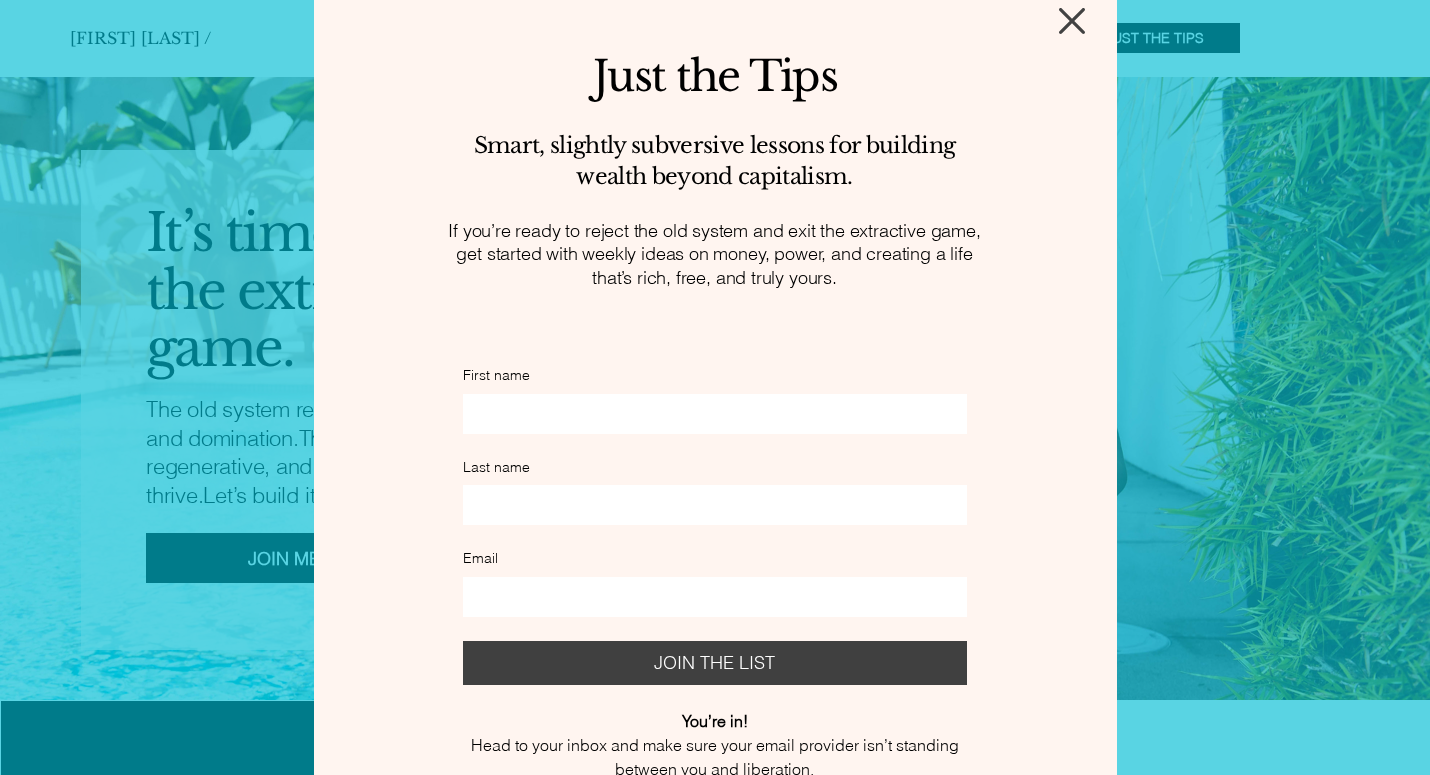 click at bounding box center [1072, 21] 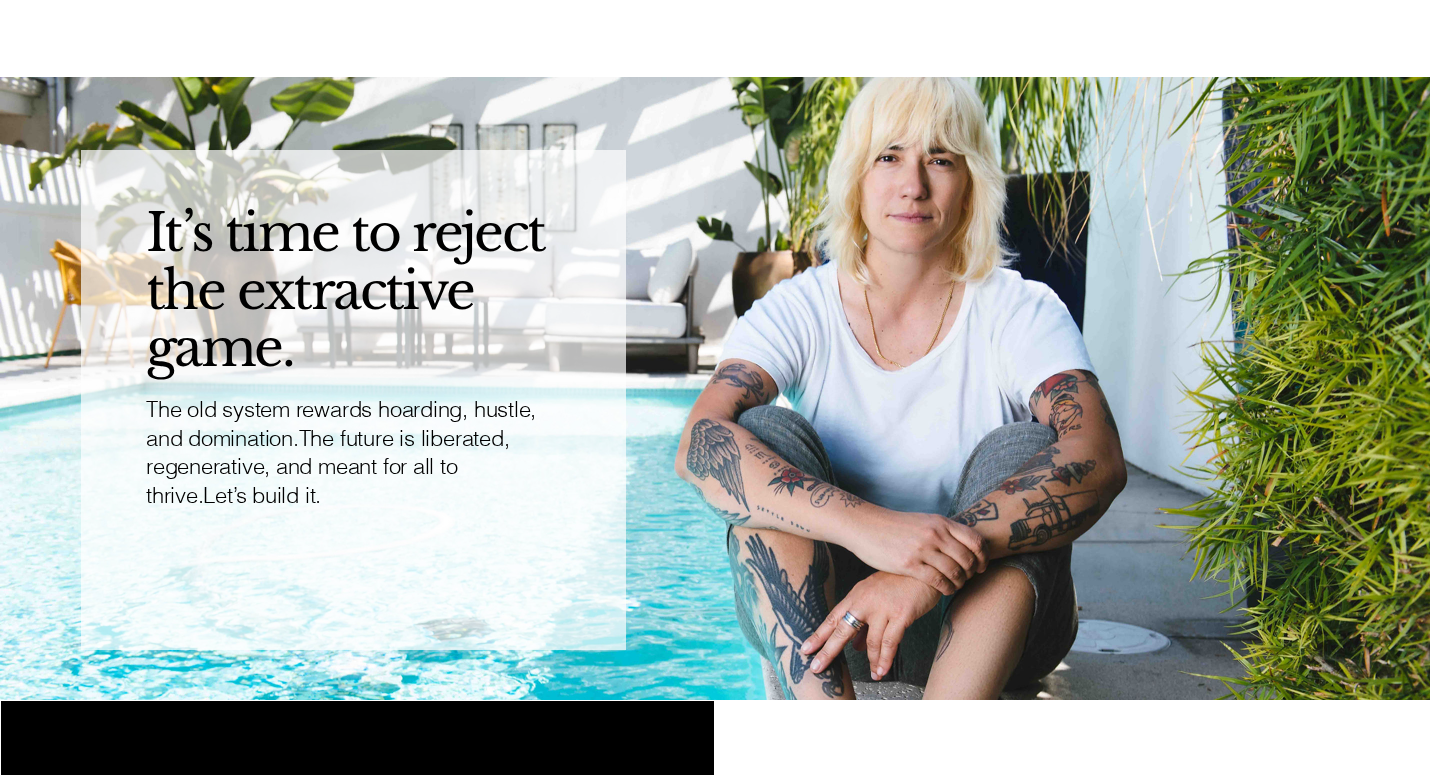 scroll, scrollTop: 0, scrollLeft: 0, axis: both 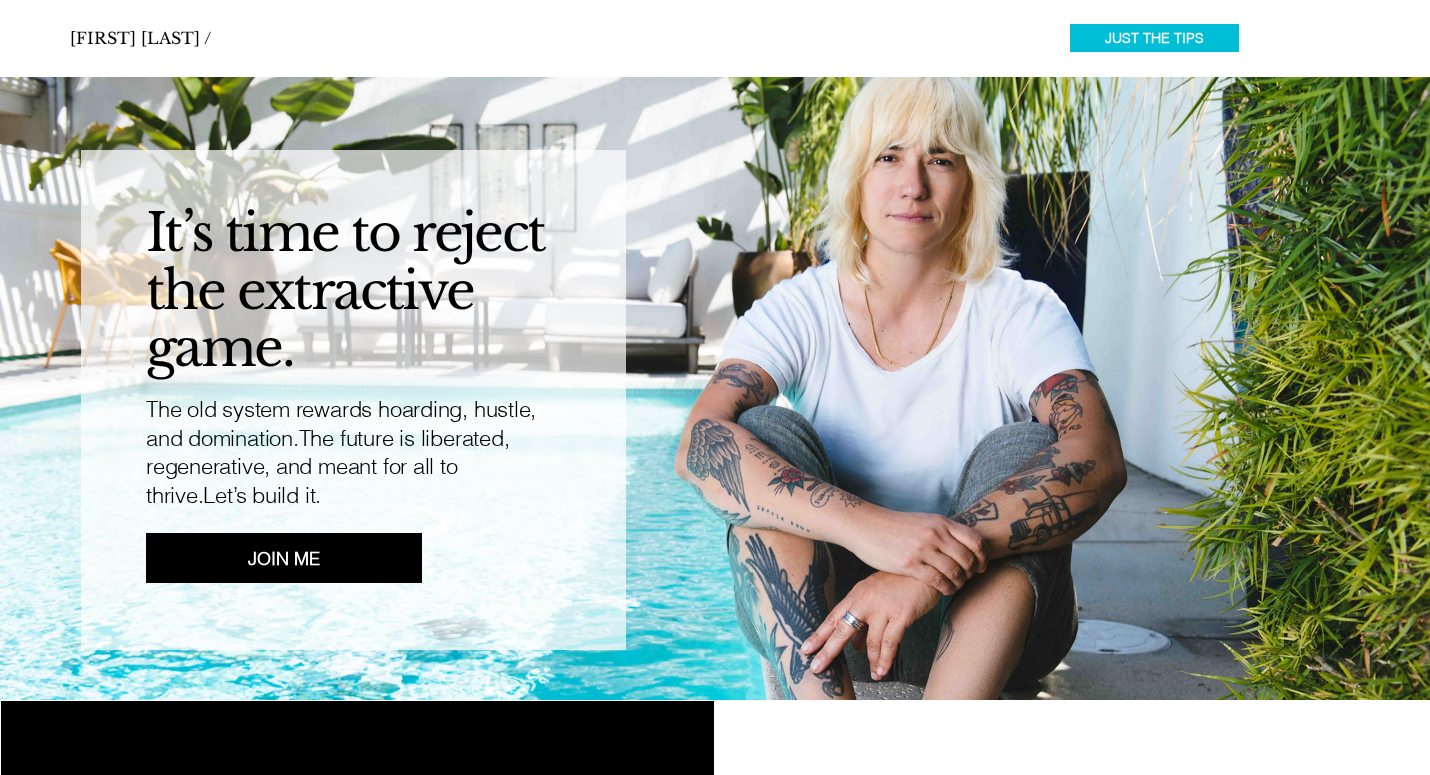 click on "JUST THE TIPS" at bounding box center (1154, 38) 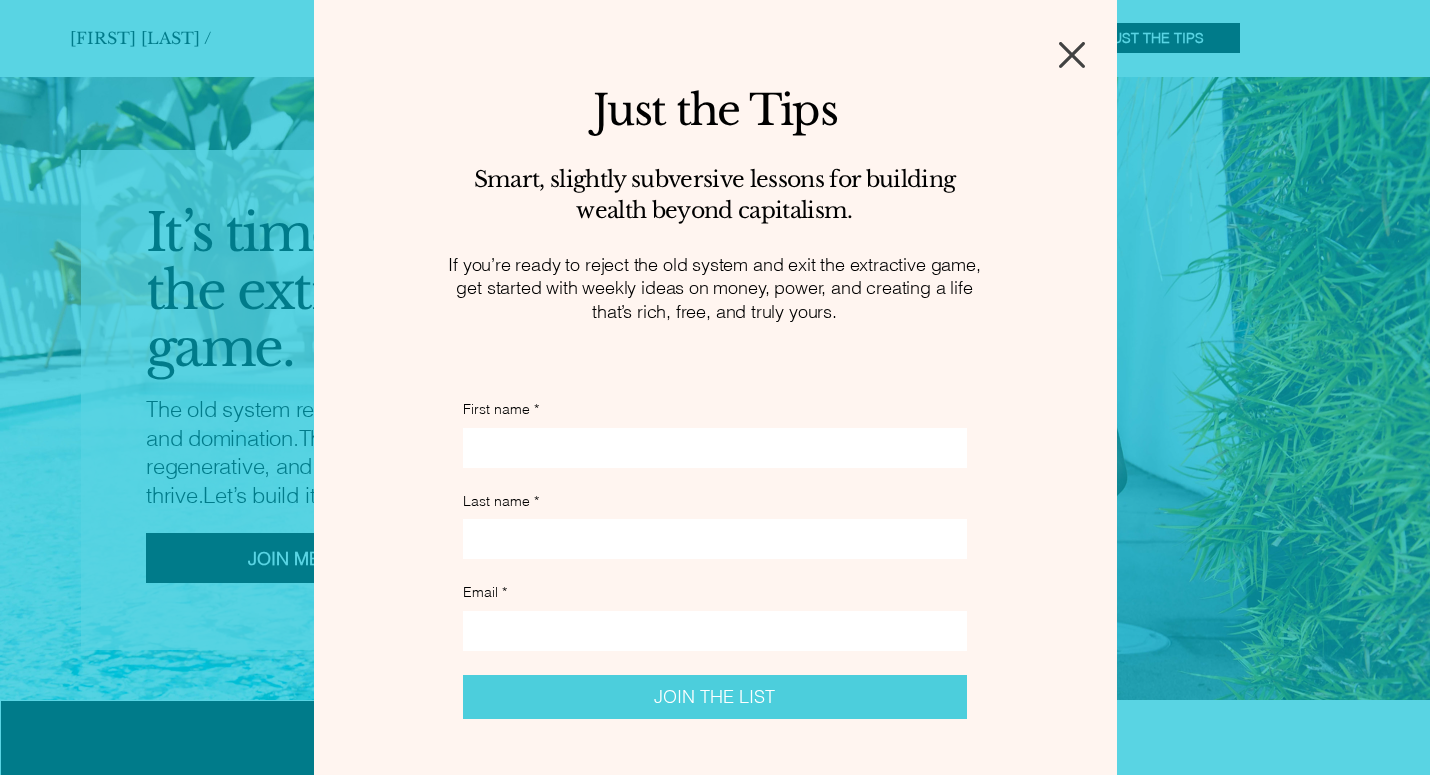 click on "JOIN THE LIST" at bounding box center (714, 697) 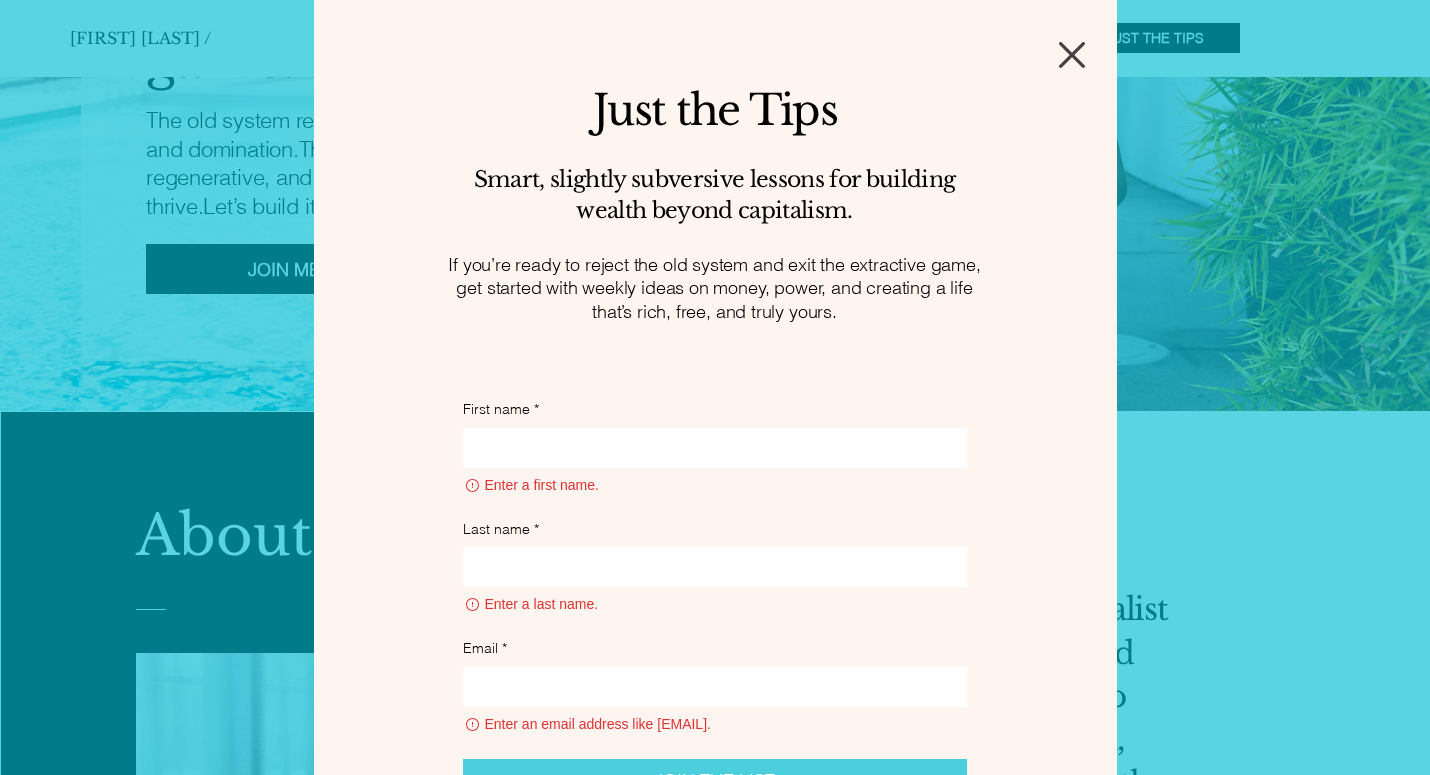 scroll, scrollTop: 303, scrollLeft: 0, axis: vertical 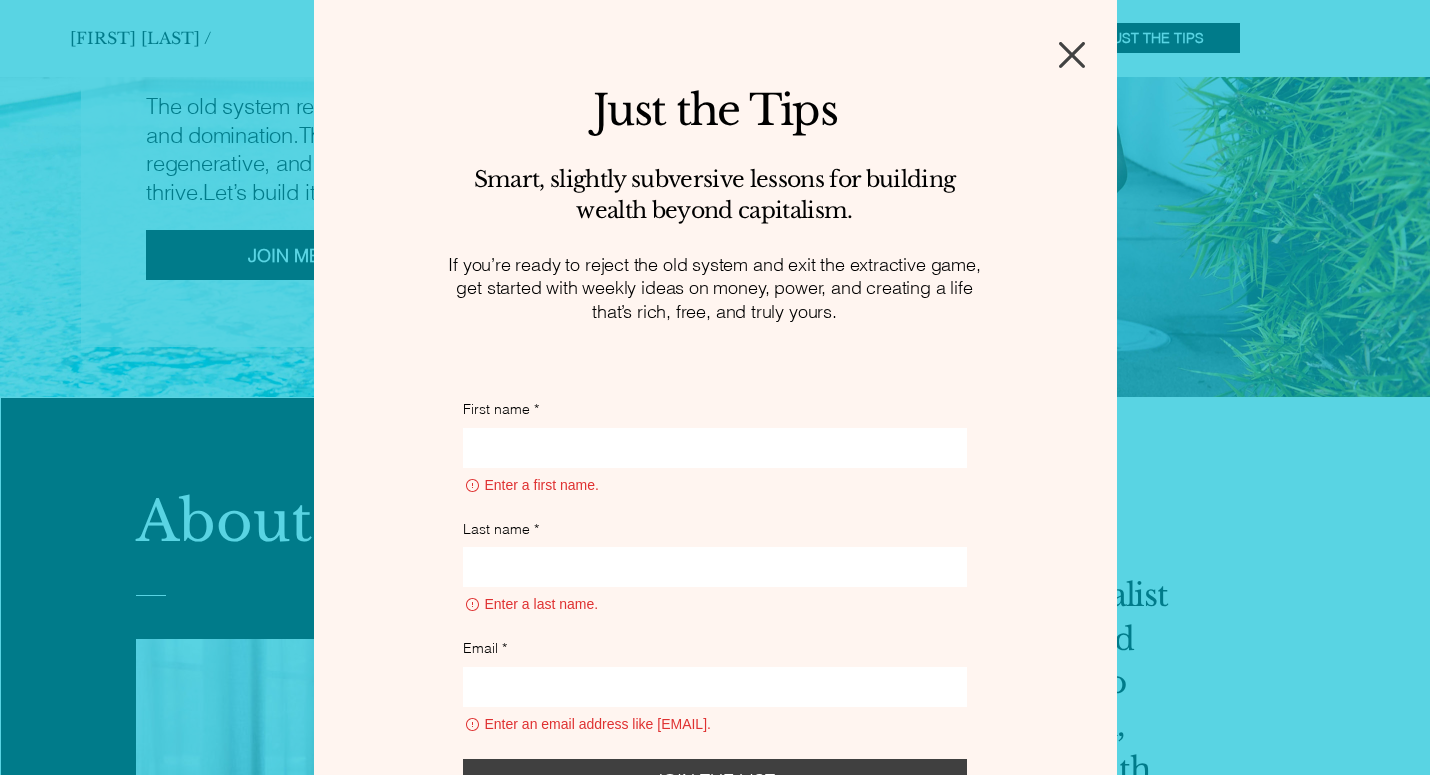click at bounding box center (1072, 55) 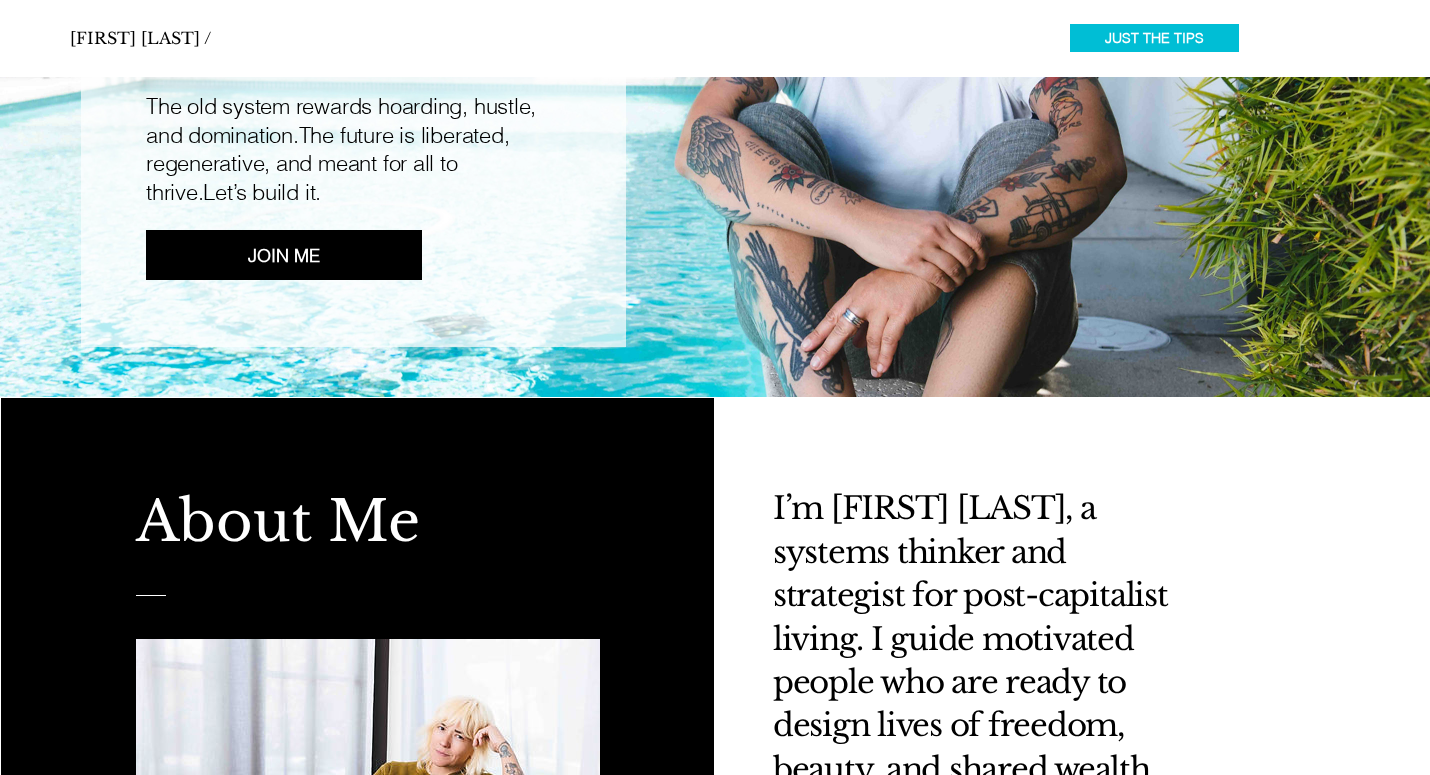 click on "JUST THE TIPS" at bounding box center (1154, 38) 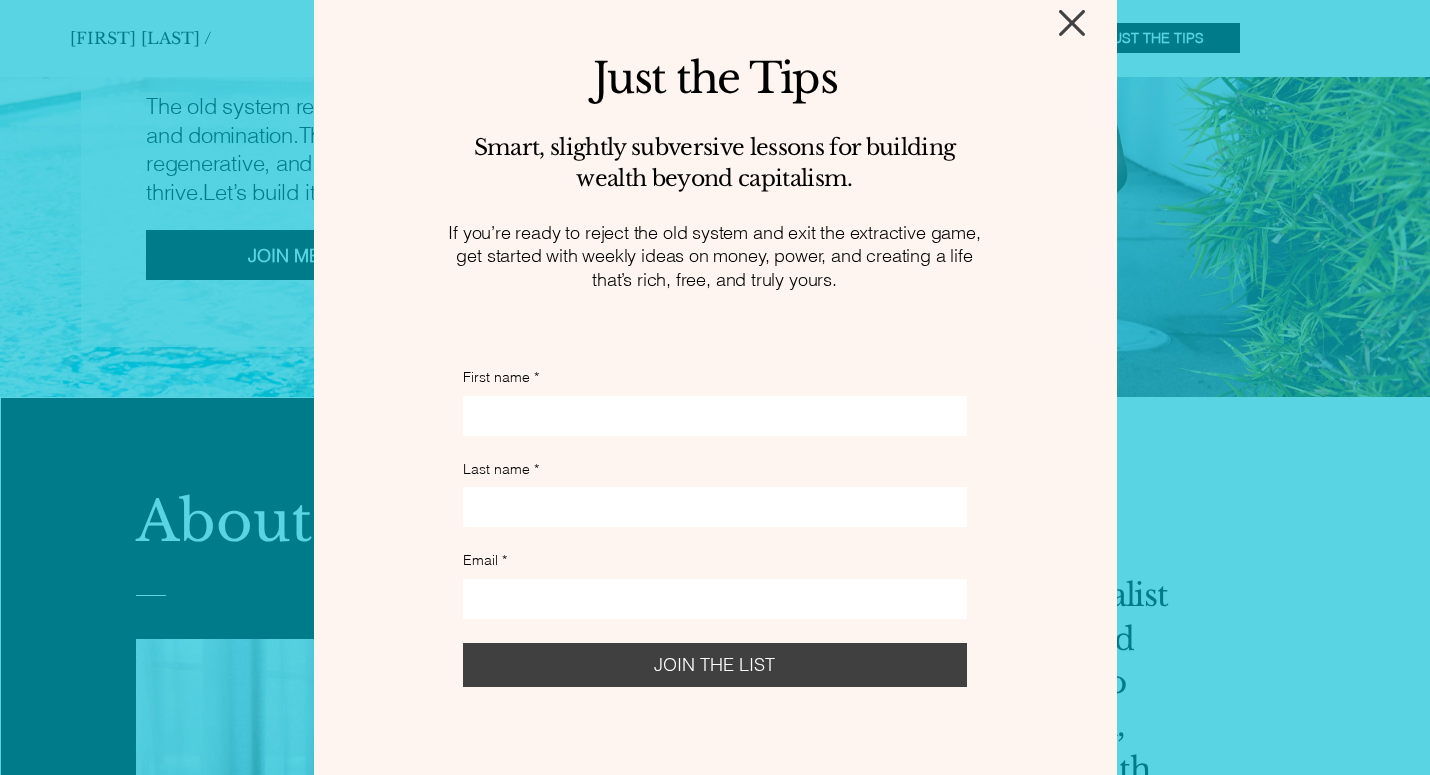 scroll, scrollTop: 0, scrollLeft: 0, axis: both 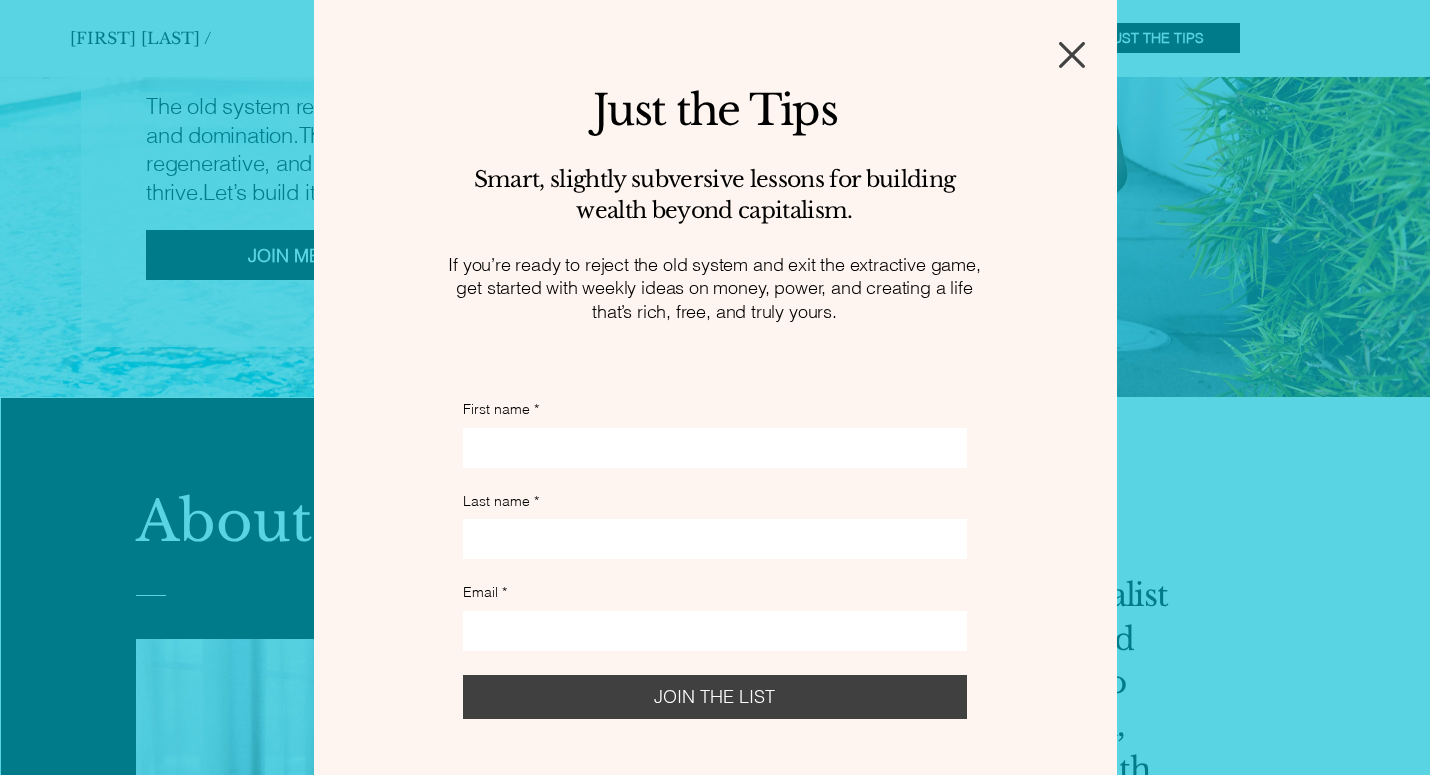click at bounding box center [1072, 55] 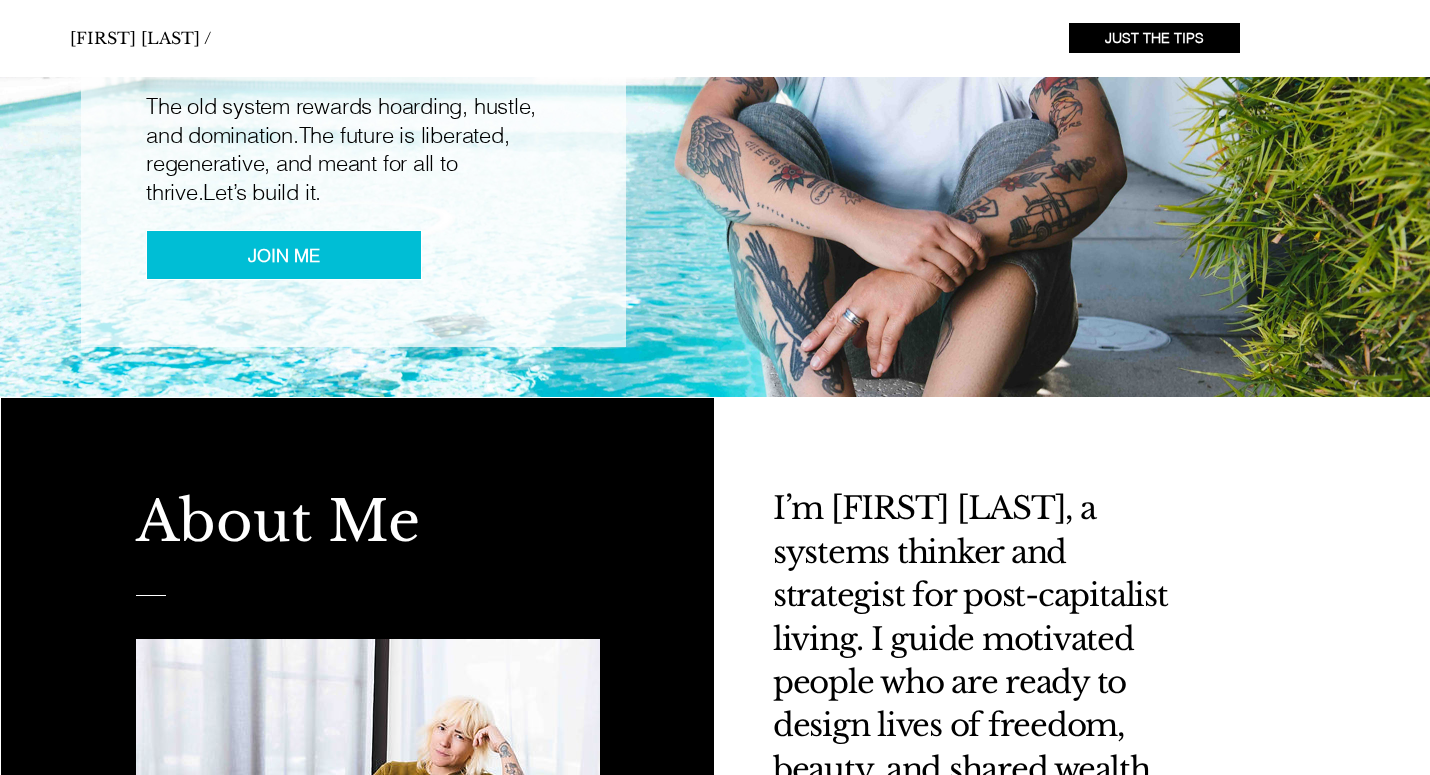 click on "JOIN ME" at bounding box center [284, 255] 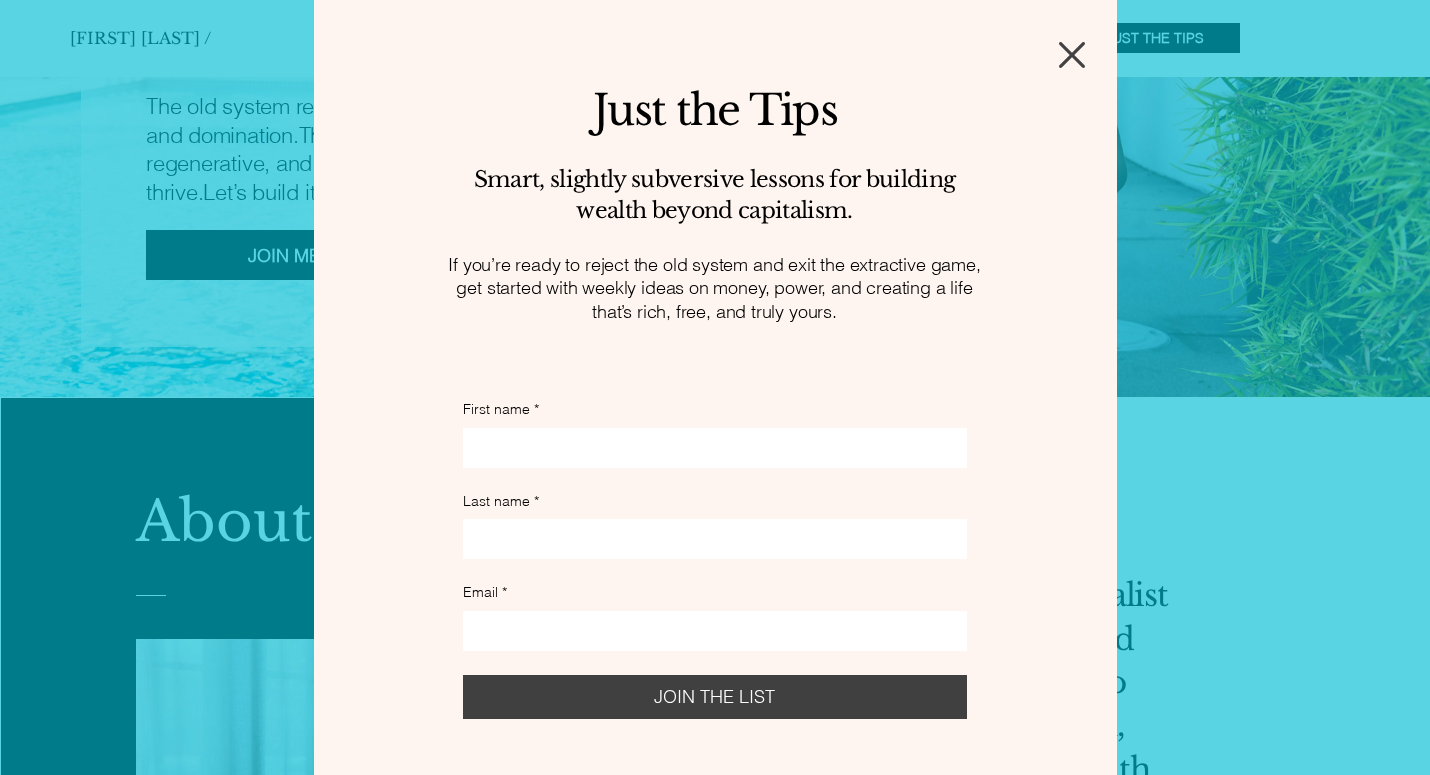 click at bounding box center [1072, 55] 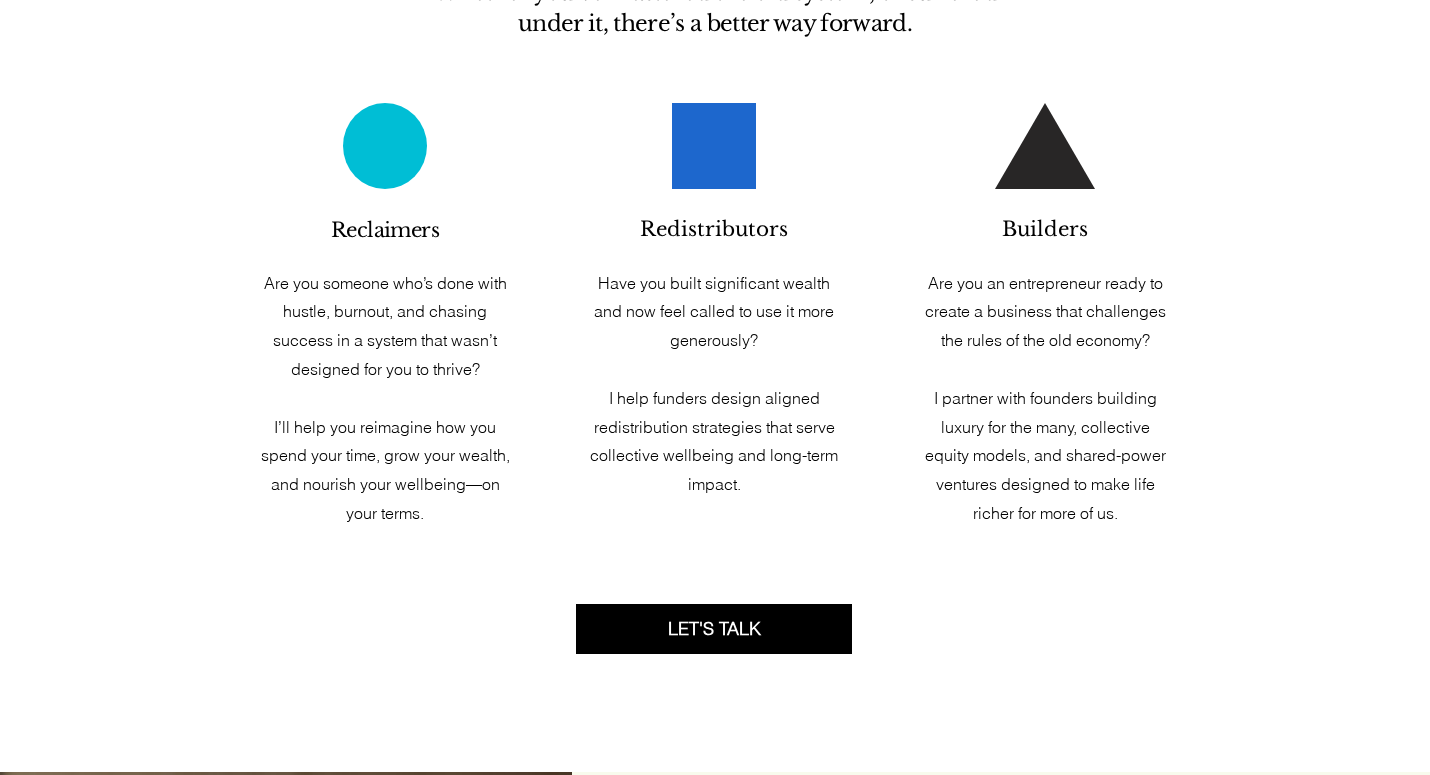 scroll, scrollTop: 1736, scrollLeft: 0, axis: vertical 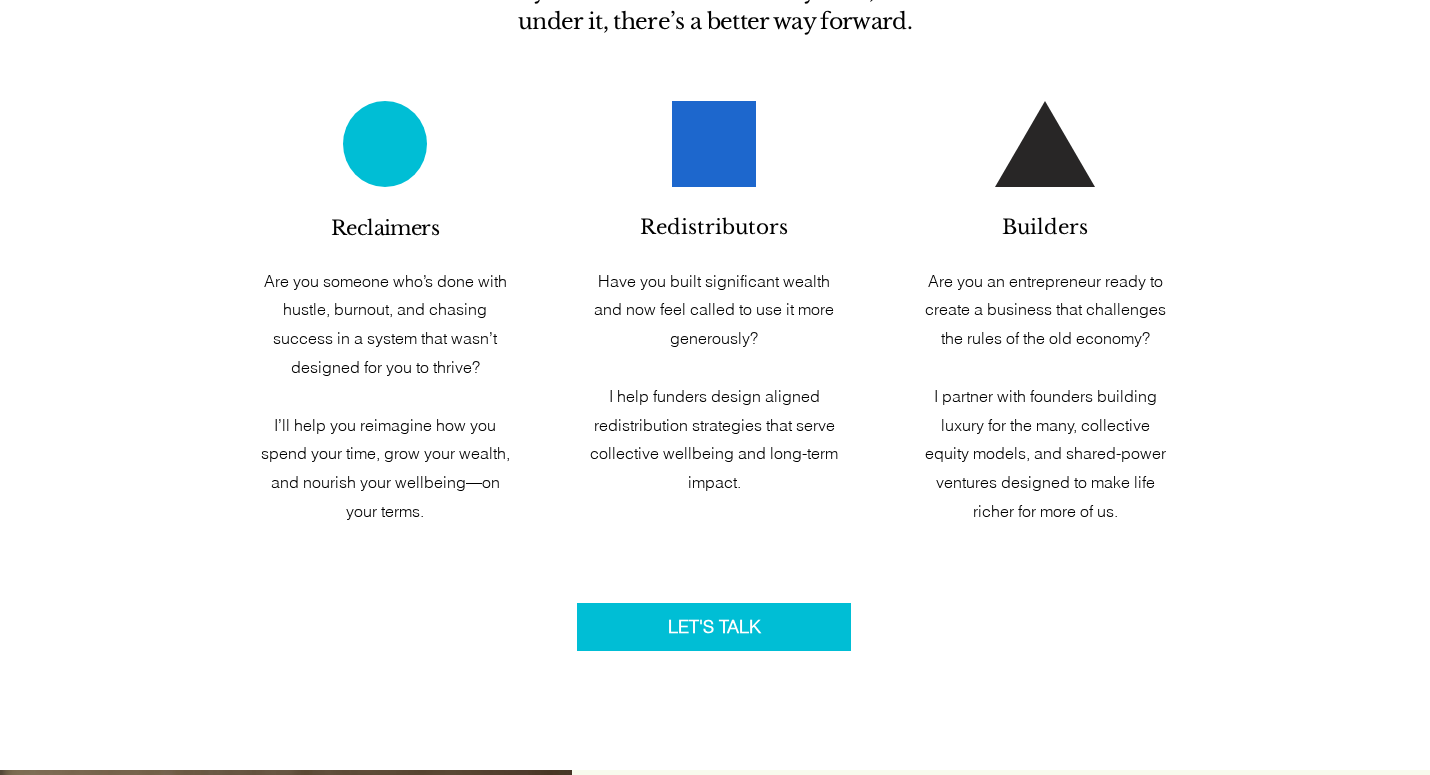 click on "LET'S TALK" at bounding box center [714, 626] 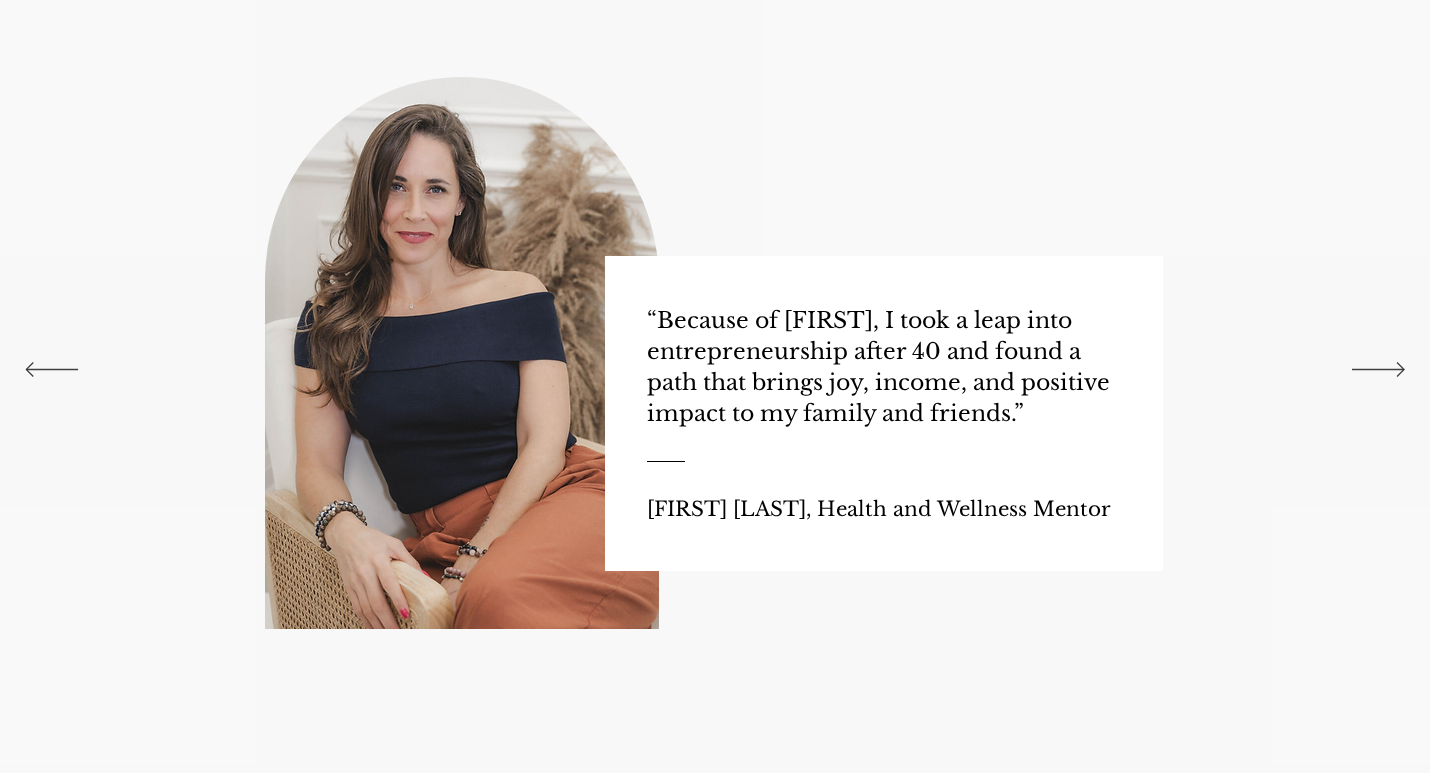 scroll, scrollTop: 3225, scrollLeft: 0, axis: vertical 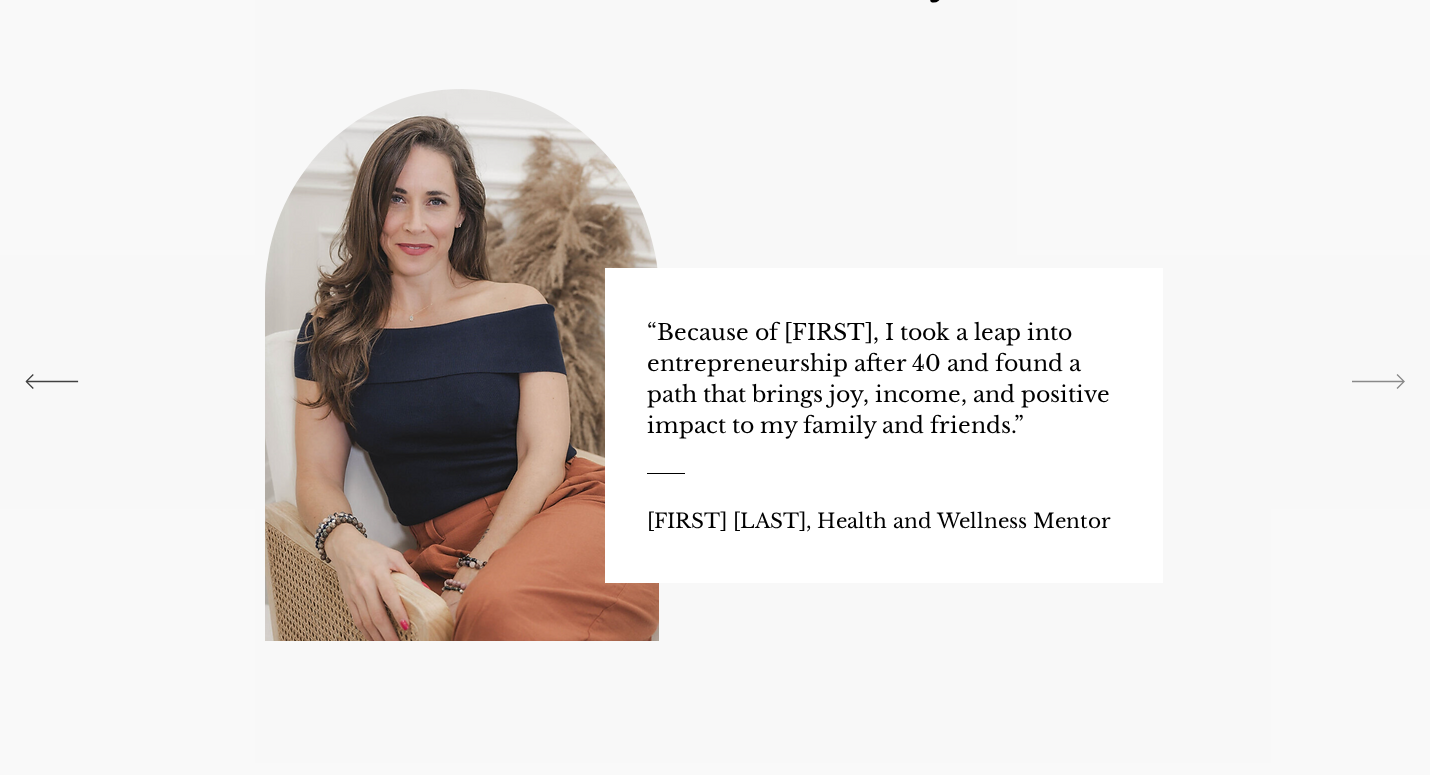 click at bounding box center [1378, 381] 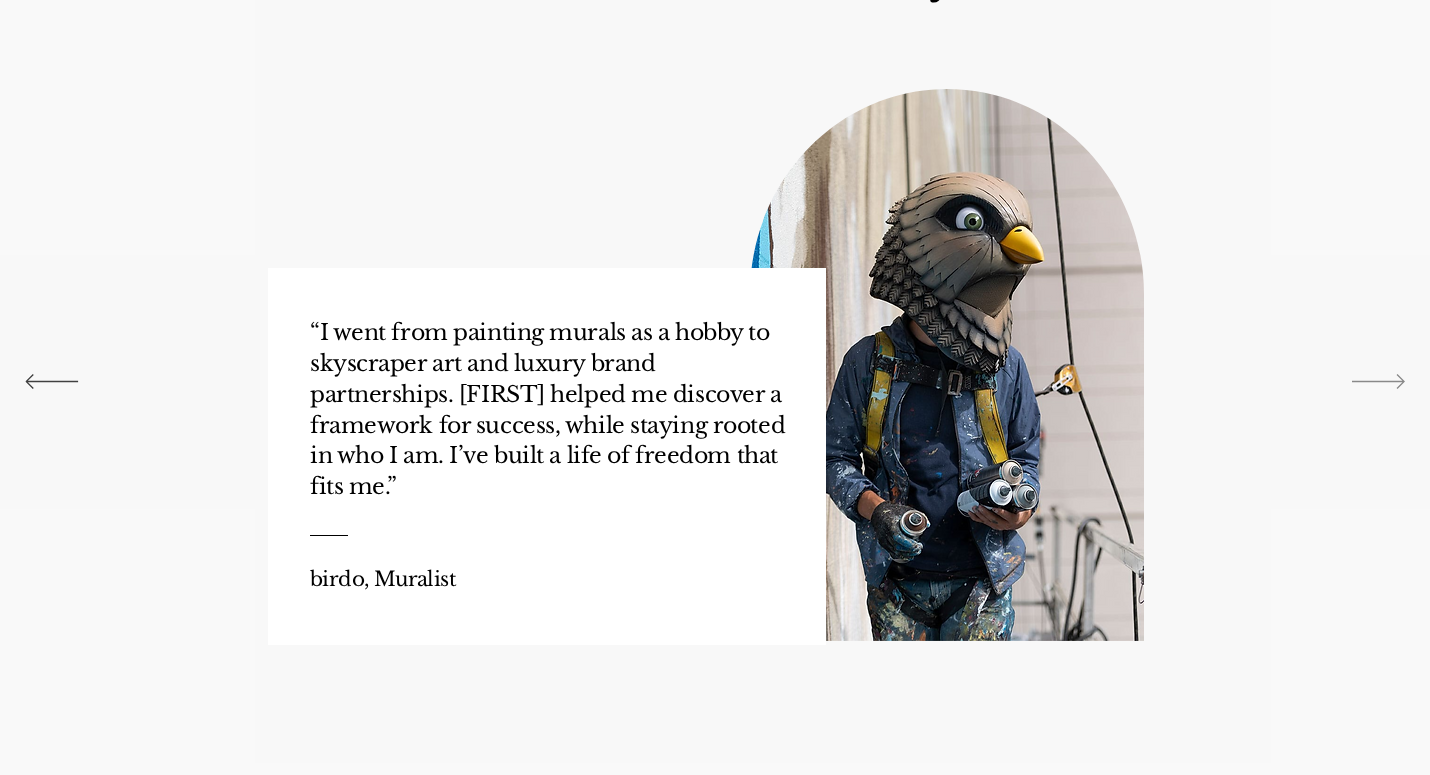 click at bounding box center (1378, 381) 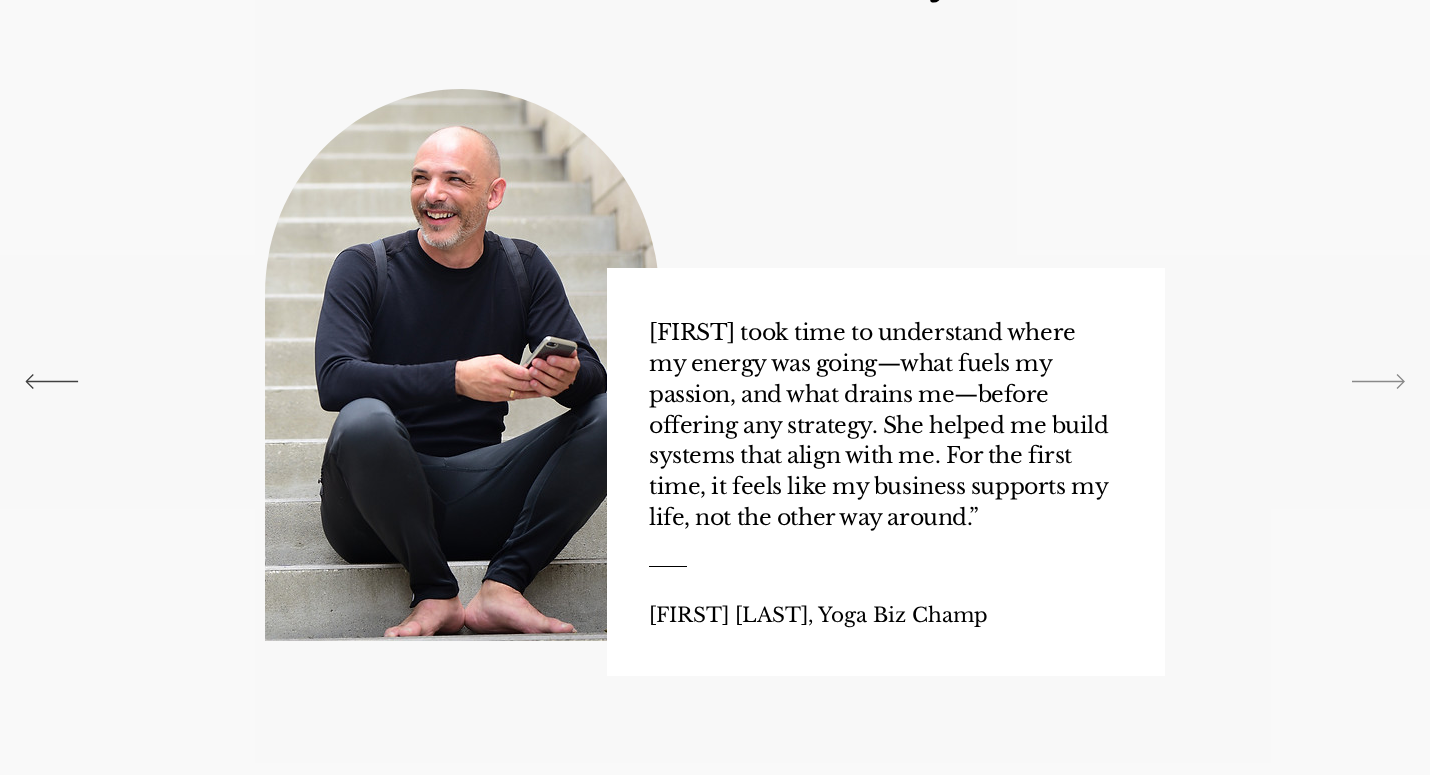 click at bounding box center (1378, 381) 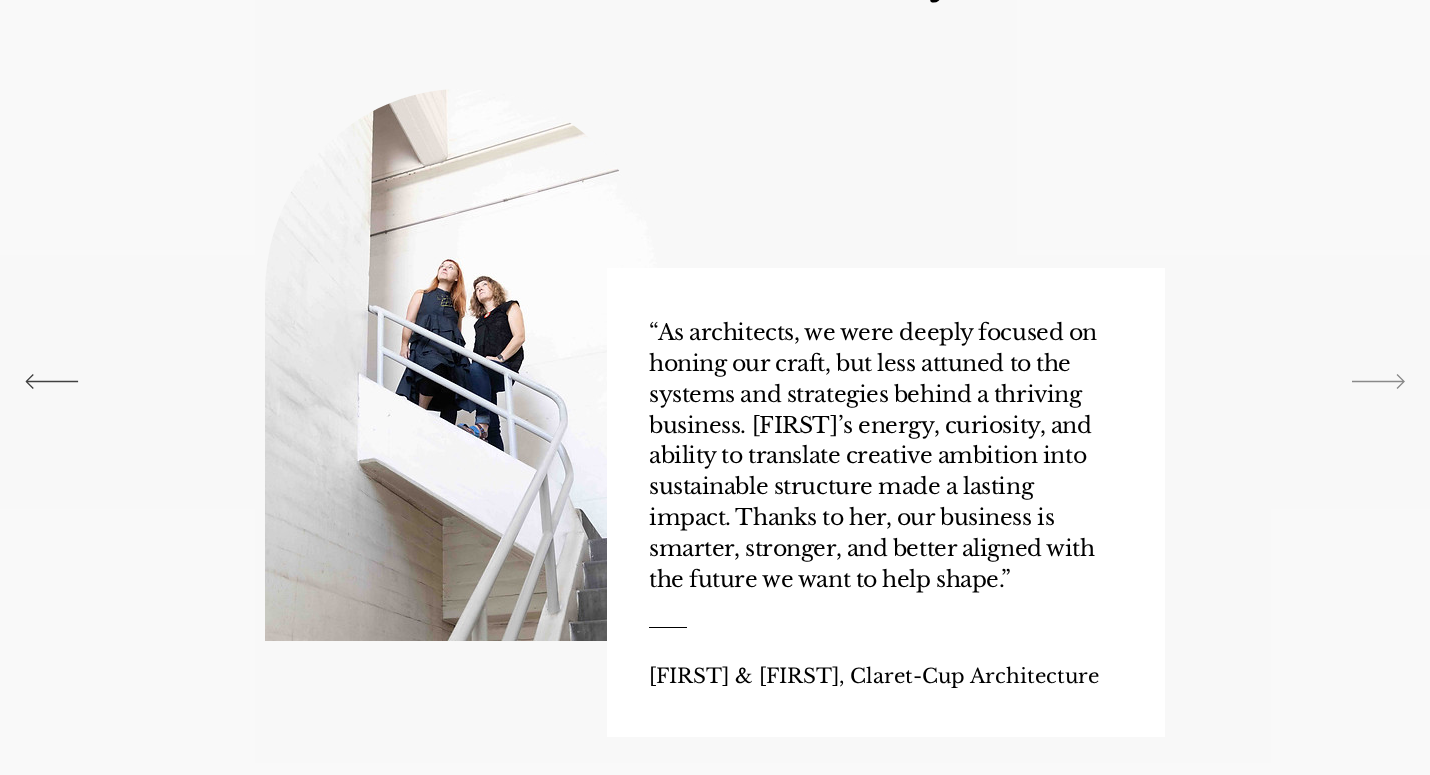click at bounding box center [1378, 381] 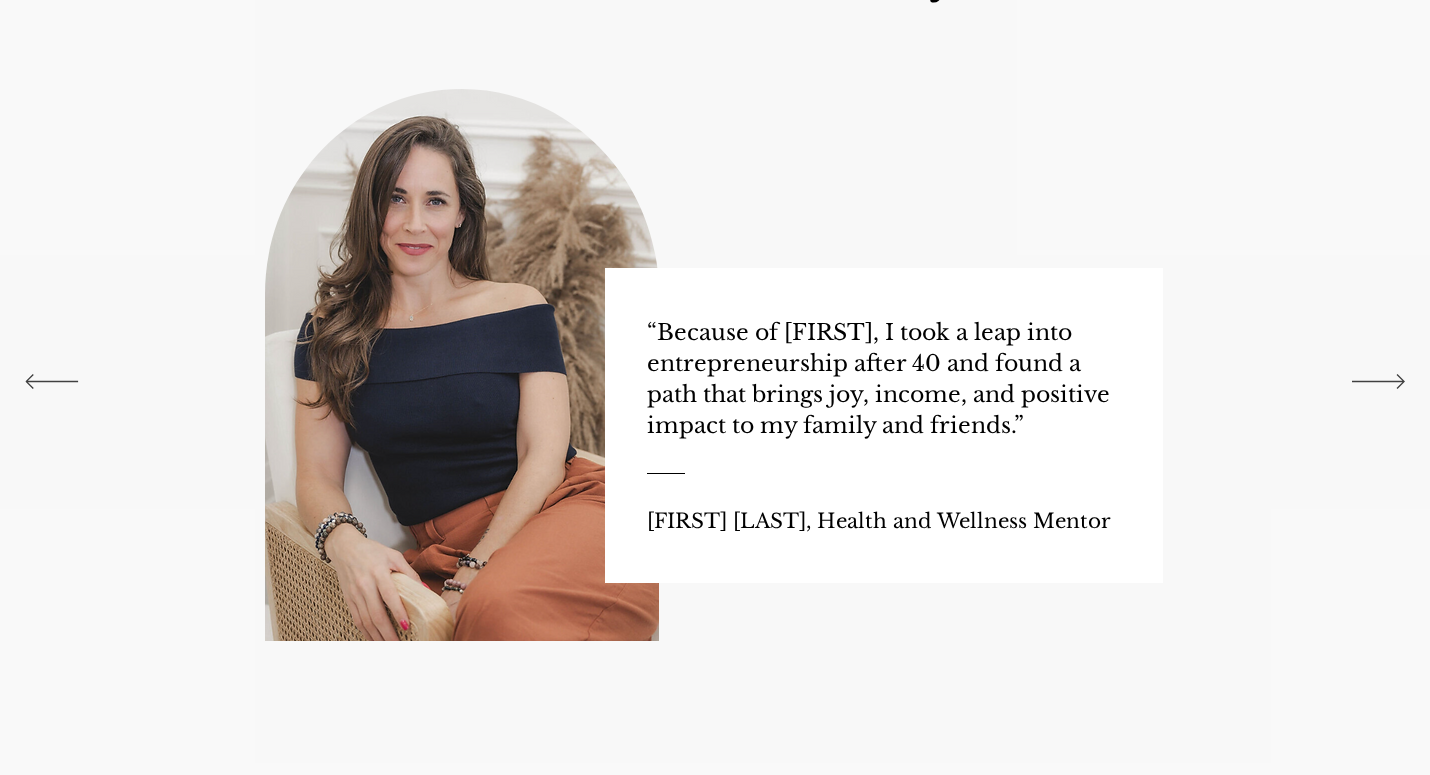 scroll, scrollTop: 3518, scrollLeft: 0, axis: vertical 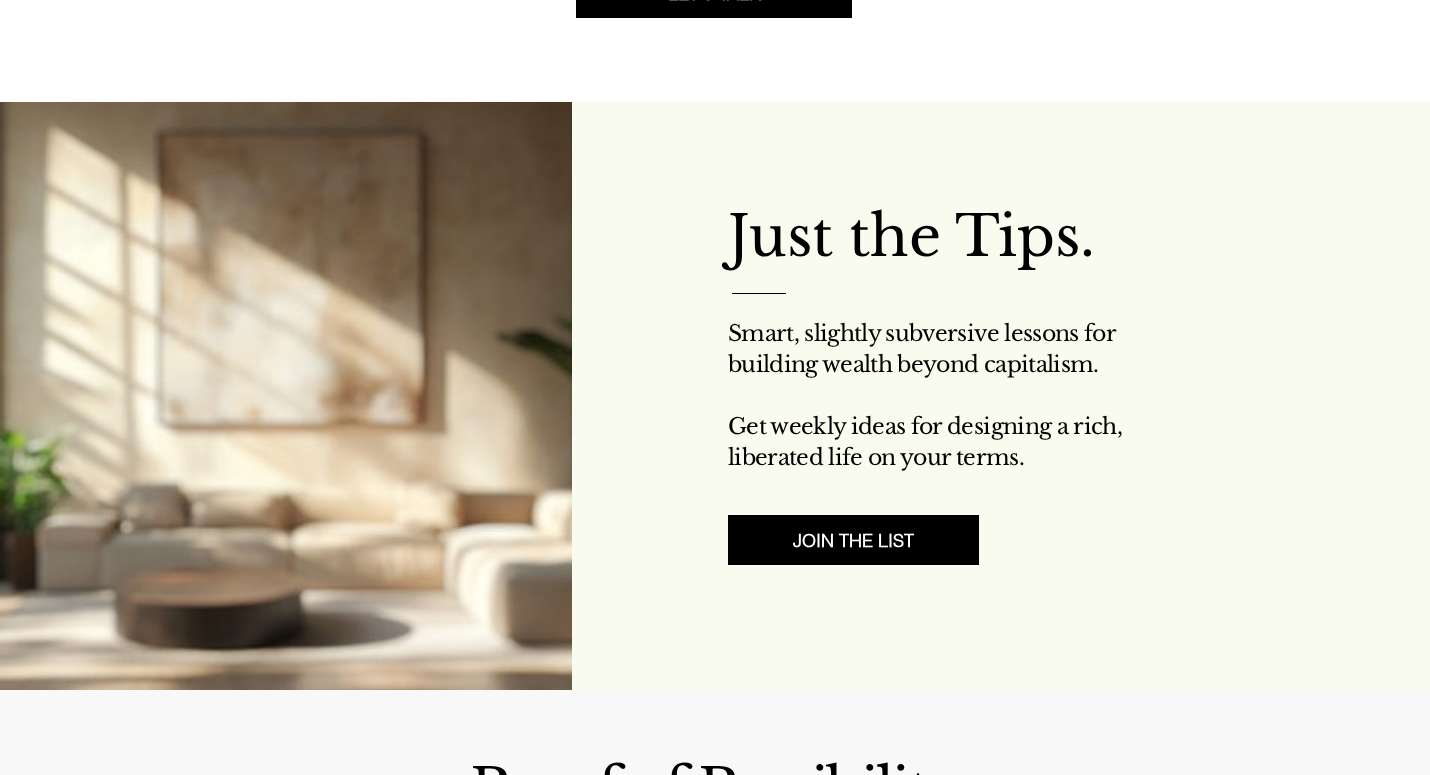 drag, startPoint x: 1050, startPoint y: 453, endPoint x: 712, endPoint y: 264, distance: 387.25314 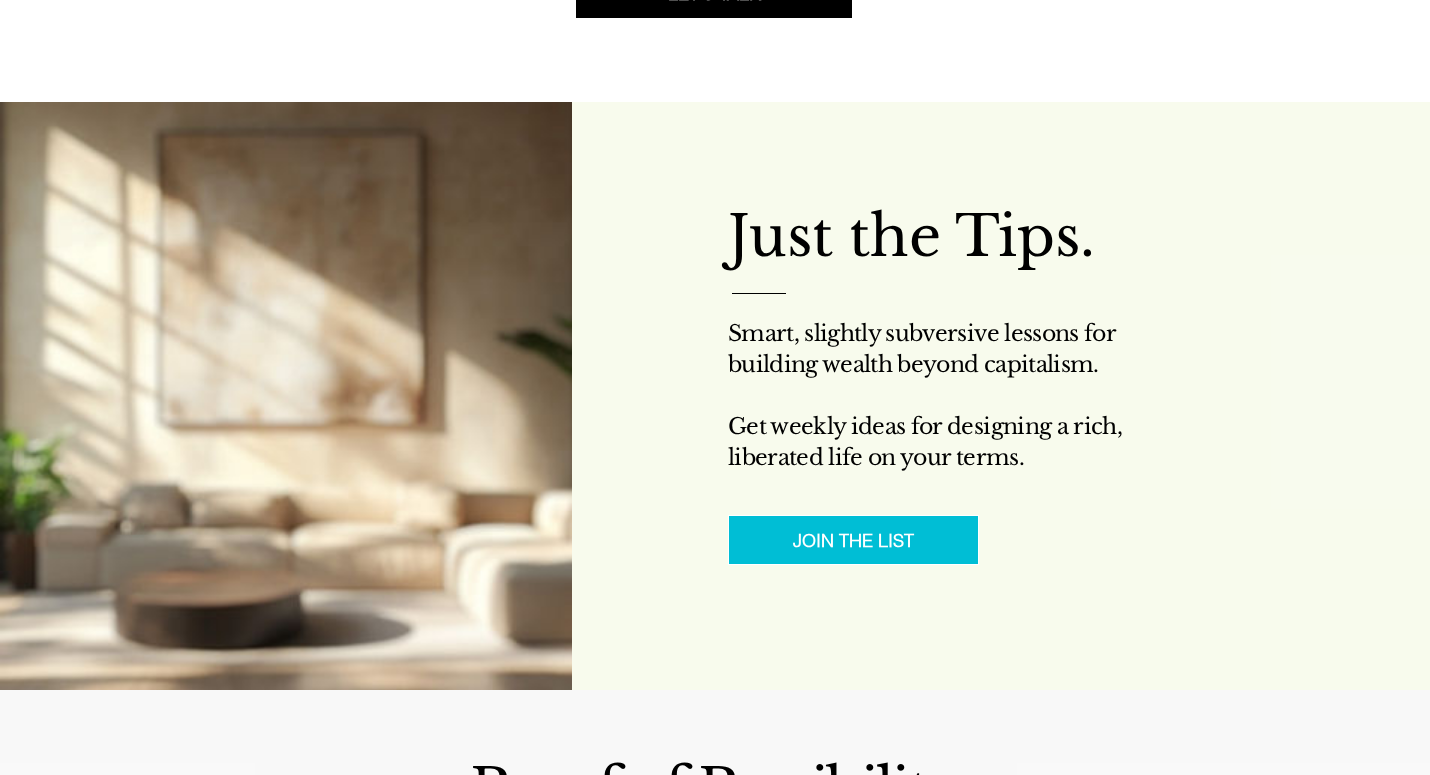 click on "JOIN THE LIST" at bounding box center [853, 540] 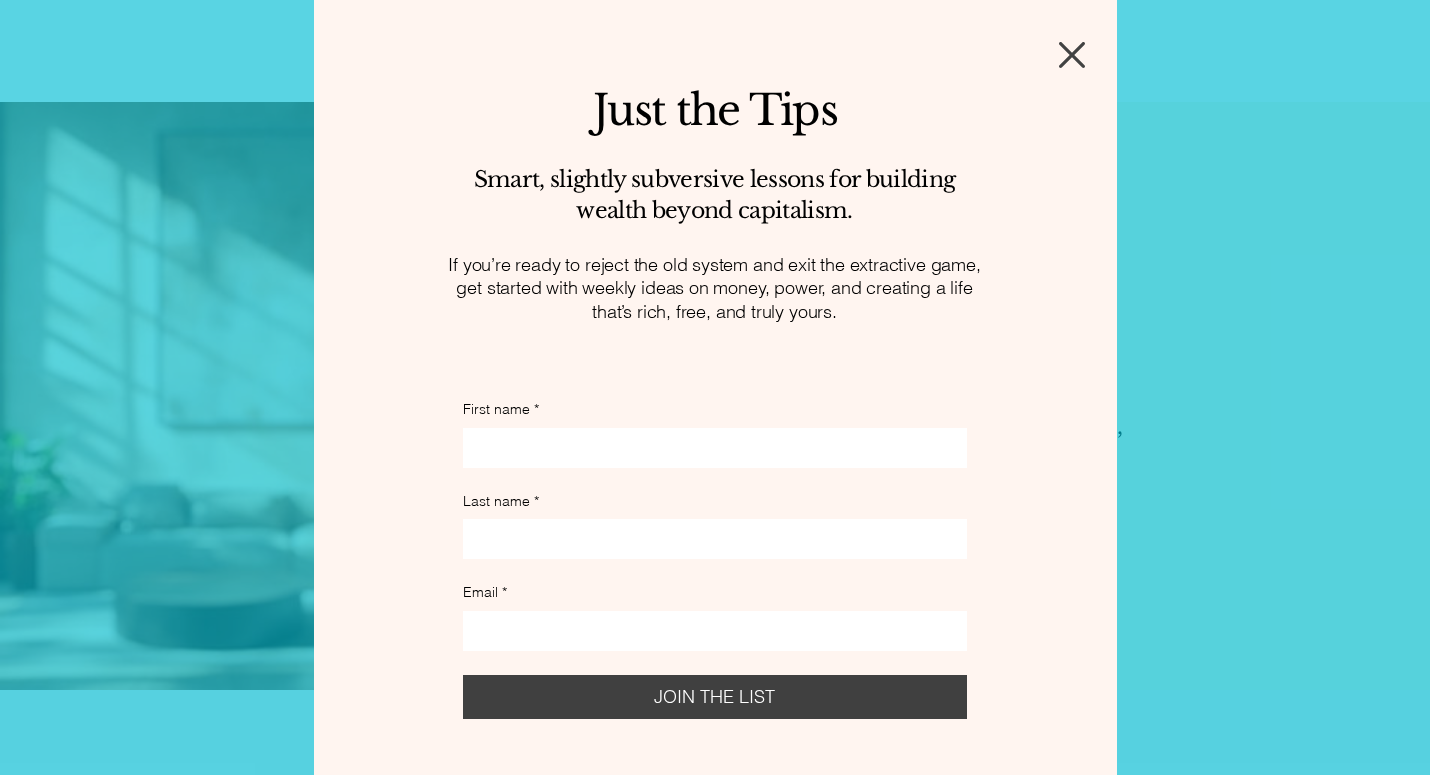 click at bounding box center [1072, 55] 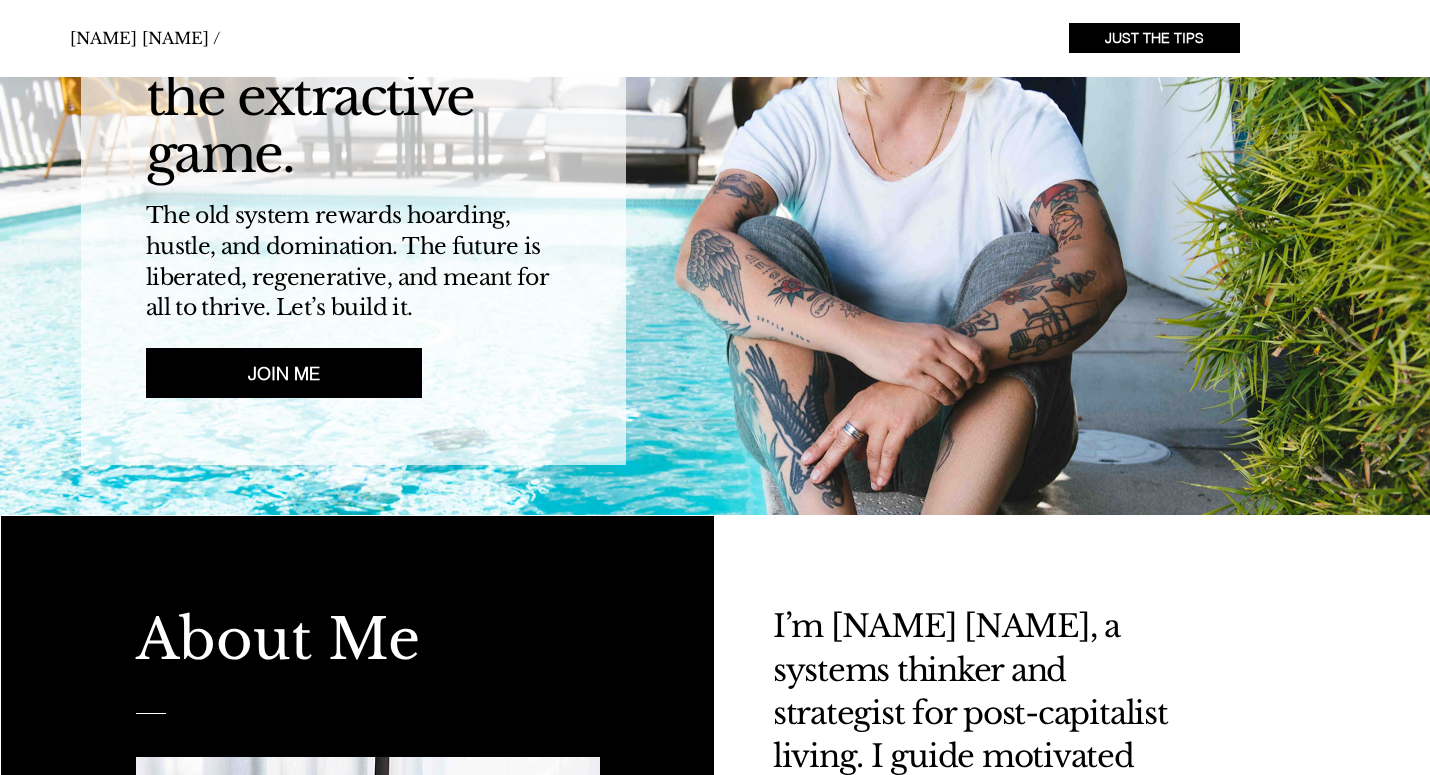 scroll, scrollTop: 0, scrollLeft: 0, axis: both 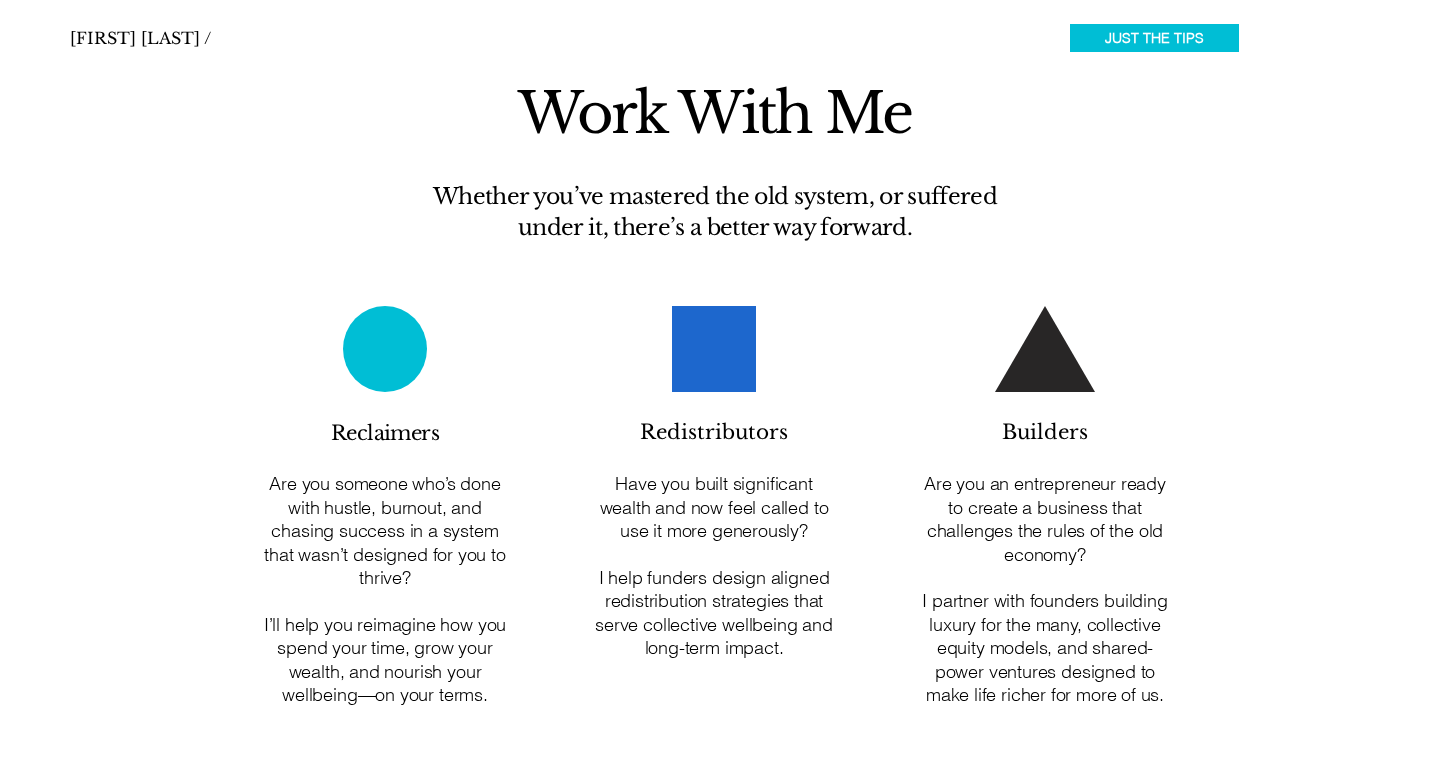 click on "JUST THE TIPS" at bounding box center [1154, 38] 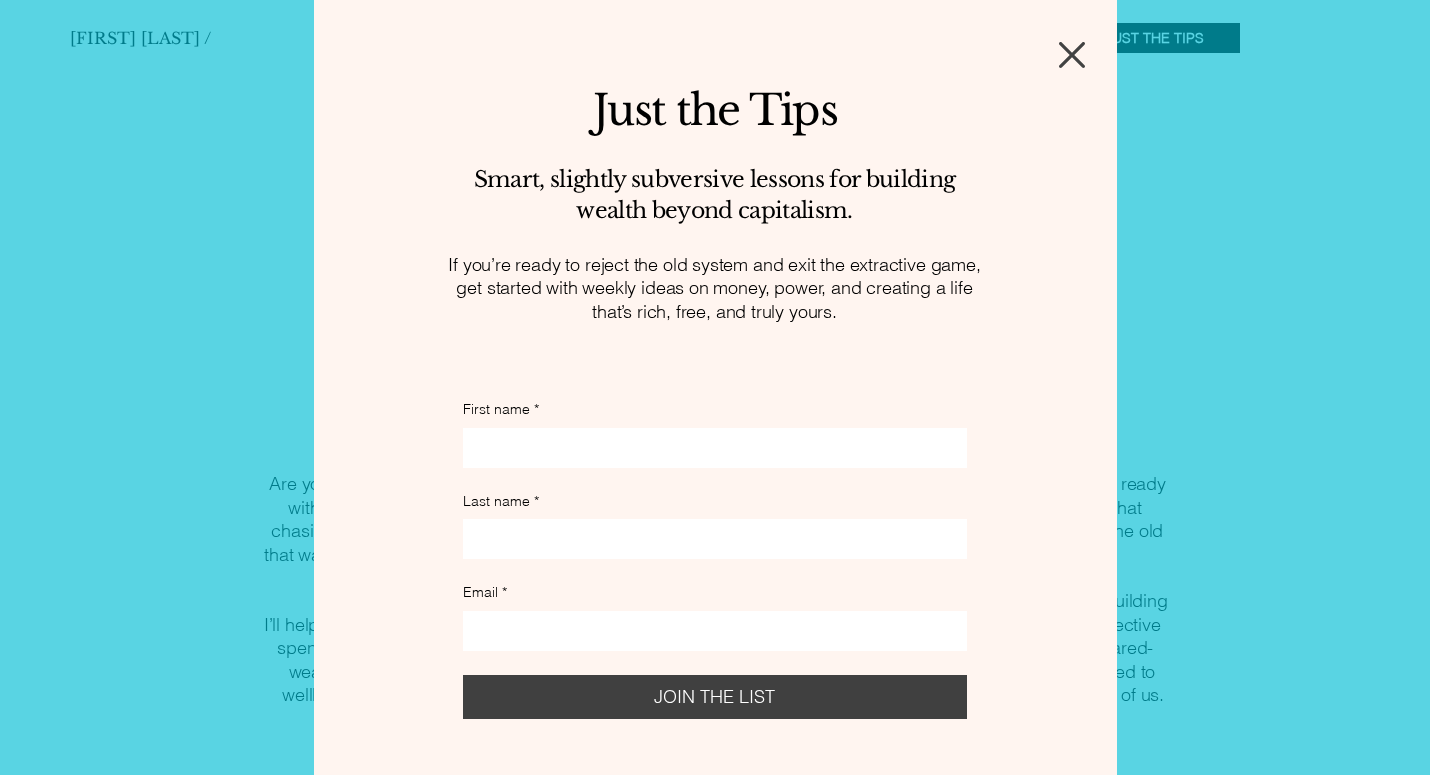 click on "First name *" at bounding box center [709, 448] 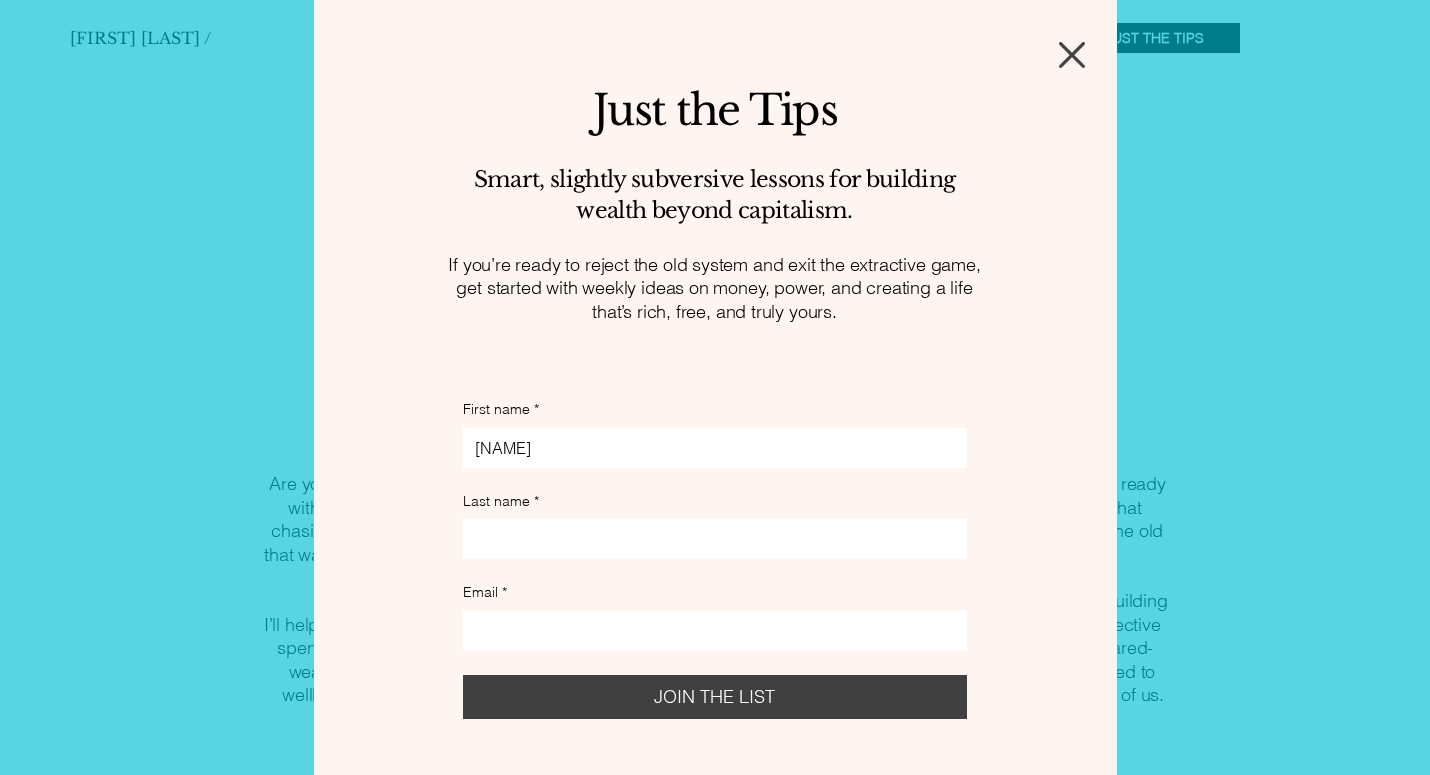 type on "[NAME]" 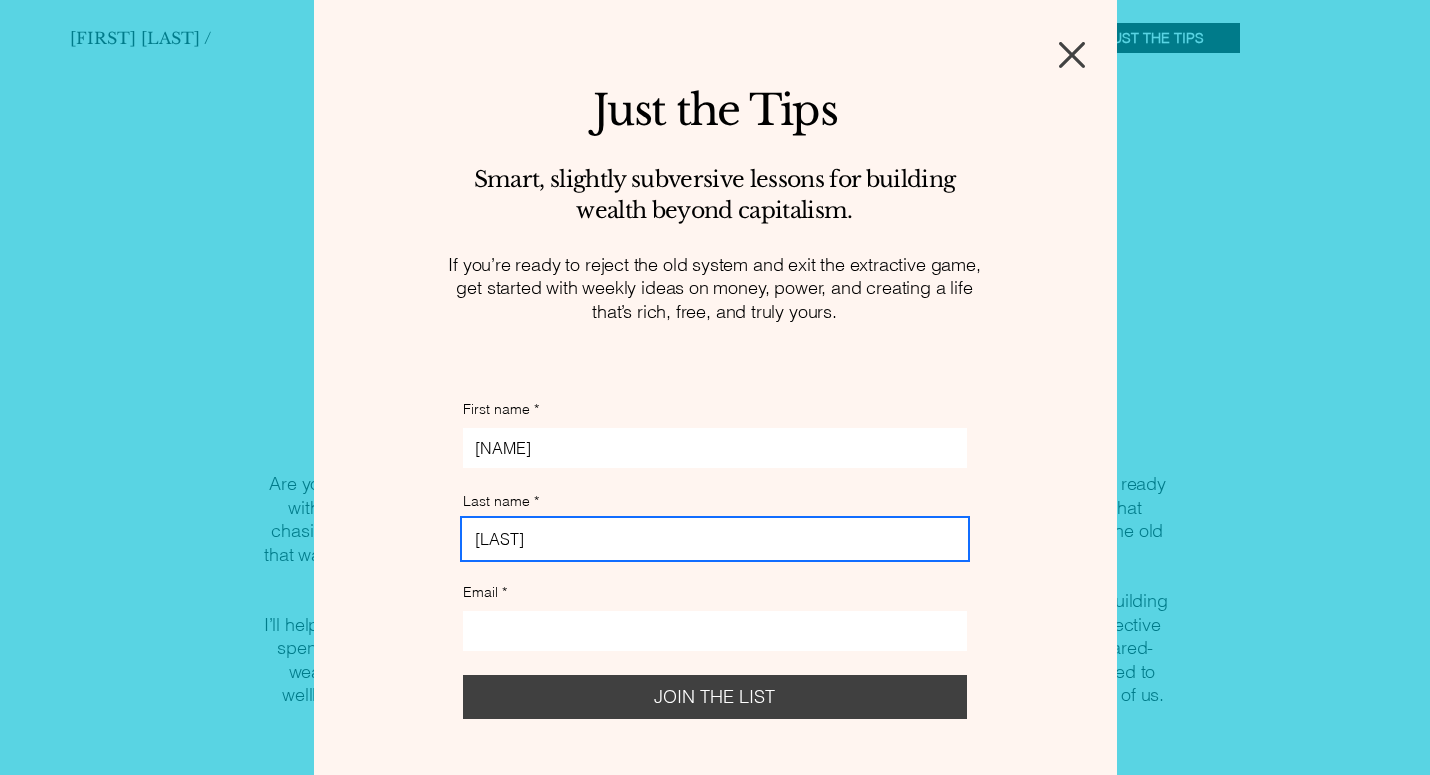 type on "[LAST]" 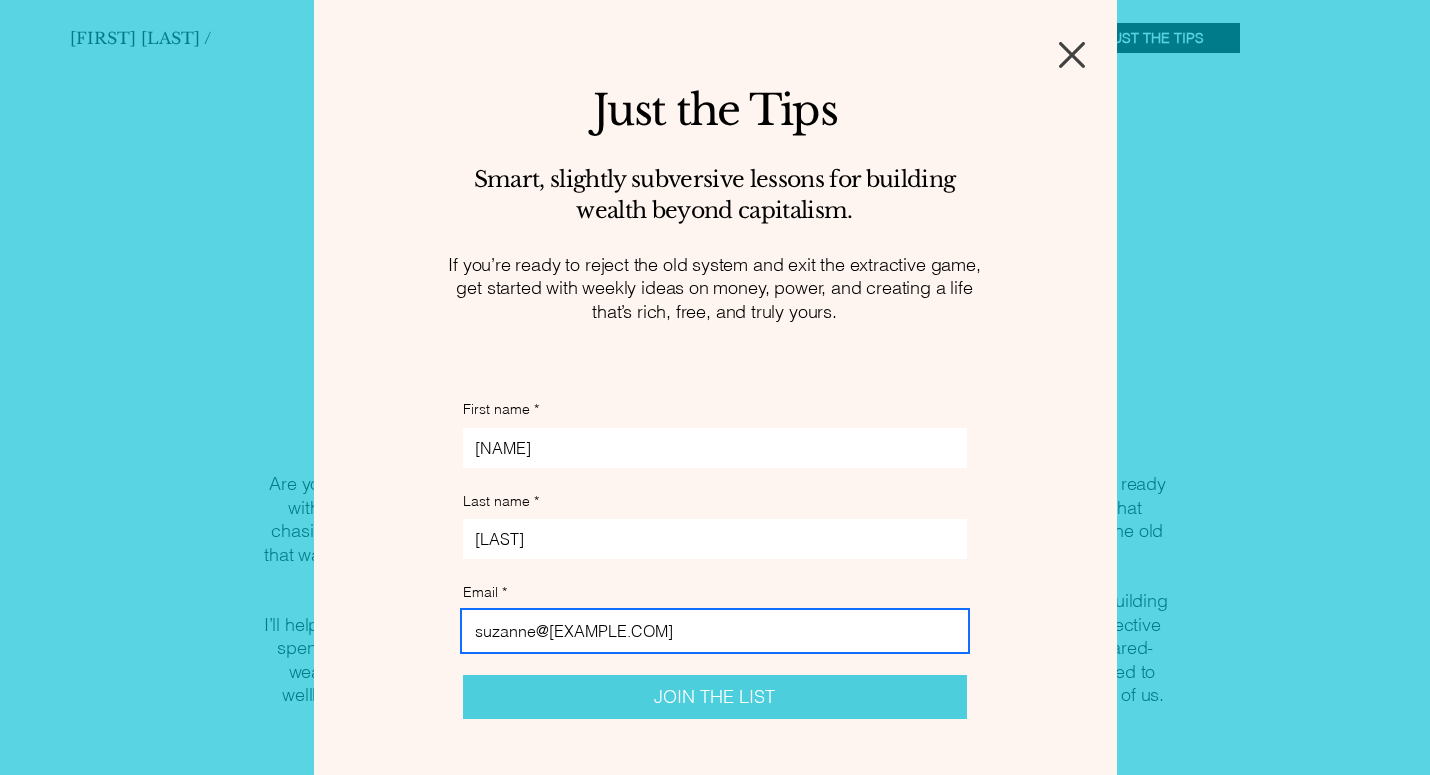 type on "suzanne@[EXAMPLE.COM]" 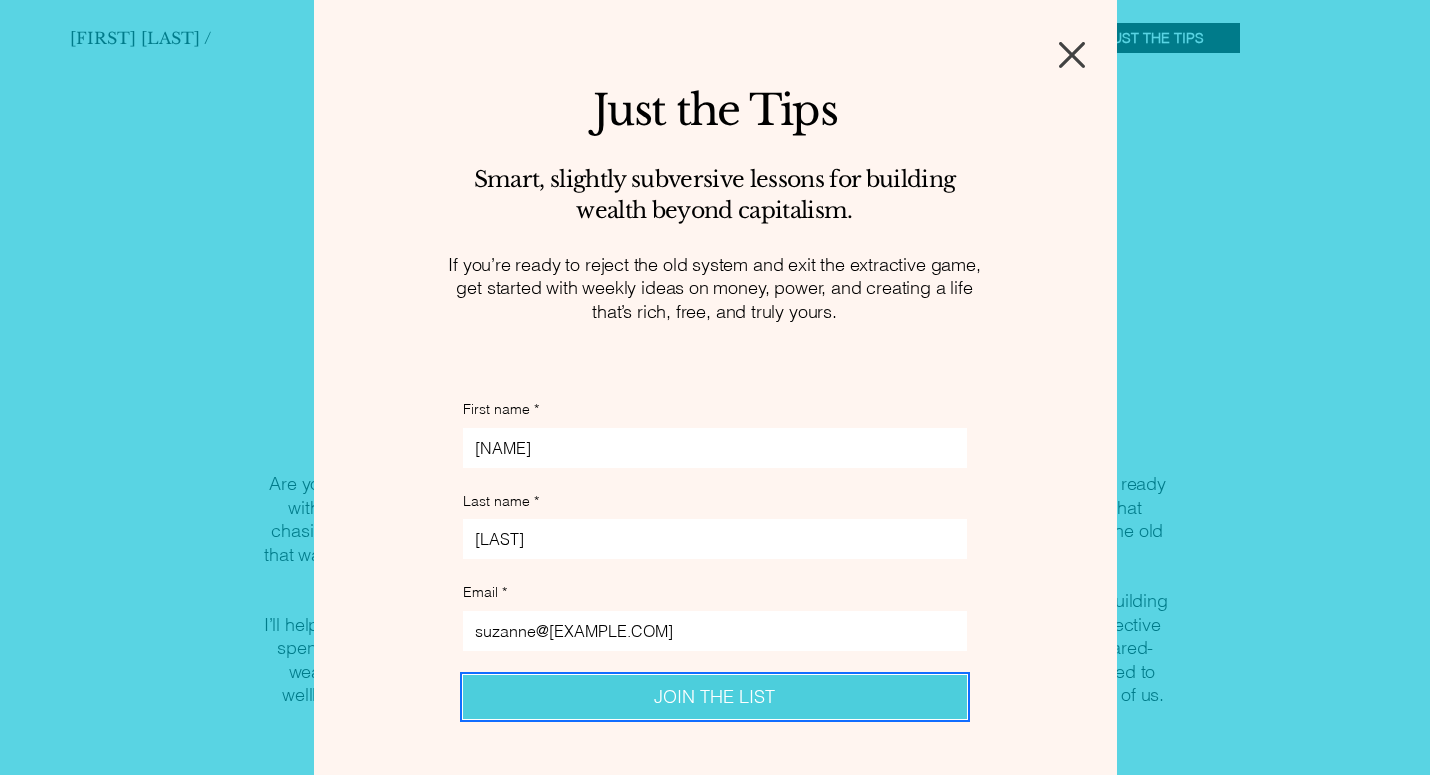 click on "JOIN THE LIST" at bounding box center [714, 697] 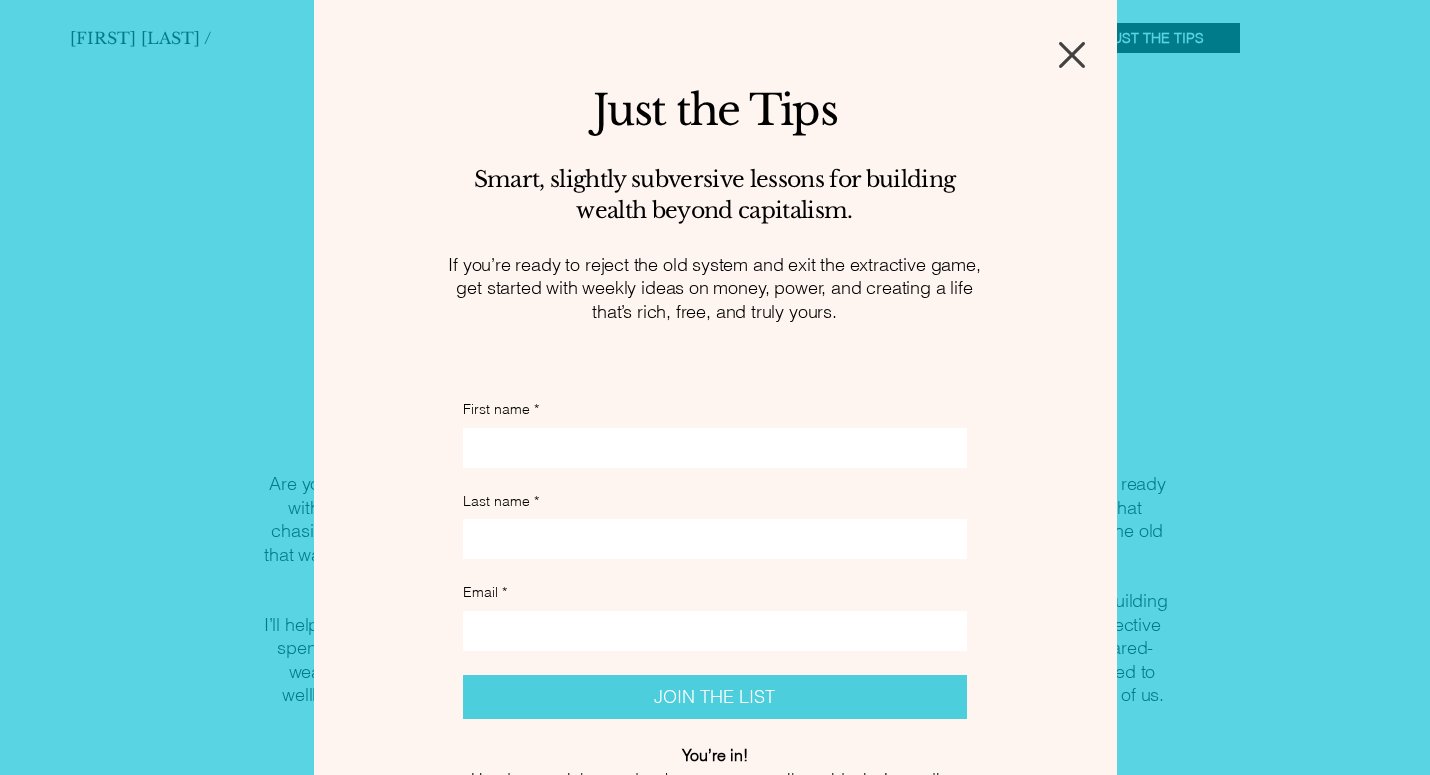 scroll, scrollTop: 130, scrollLeft: 0, axis: vertical 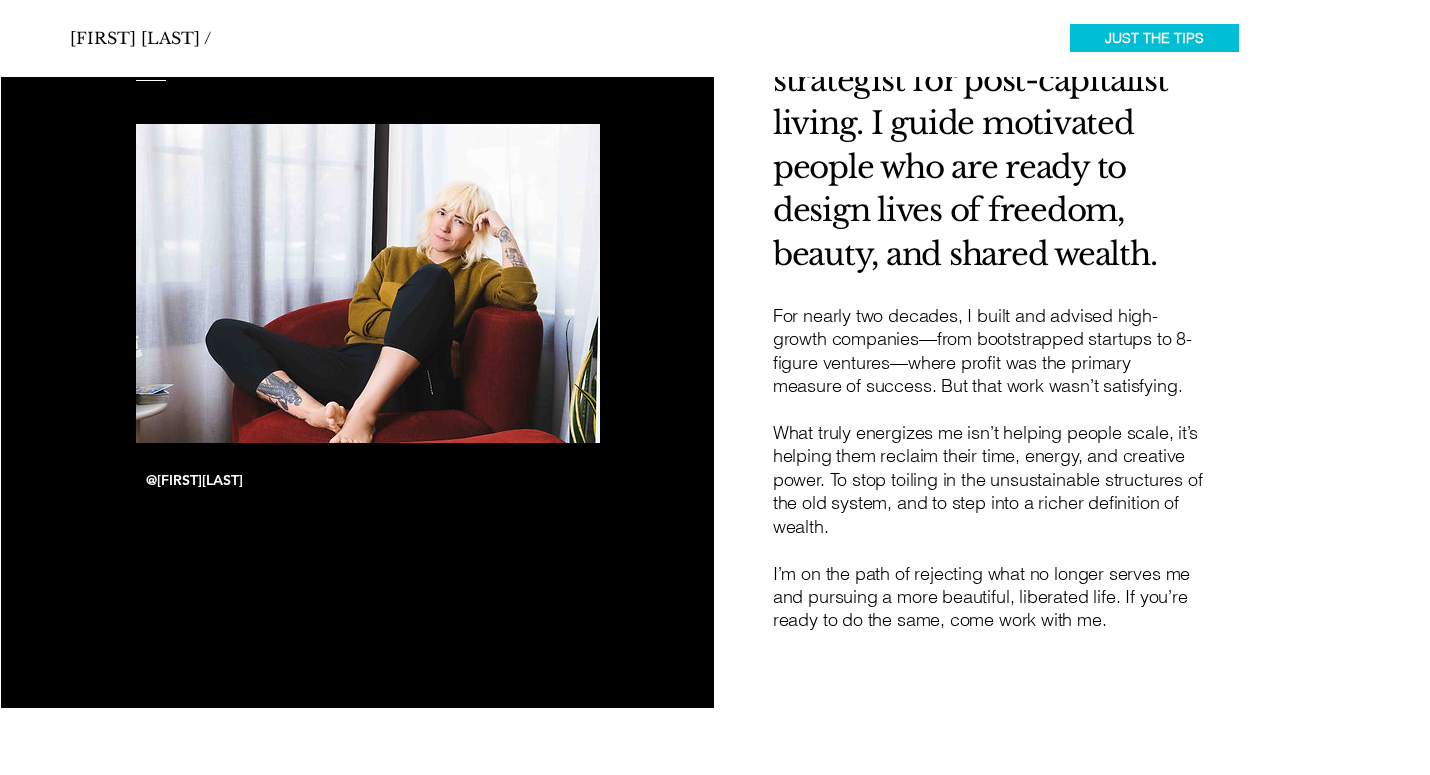 click on "JUST THE TIPS" at bounding box center (1154, 38) 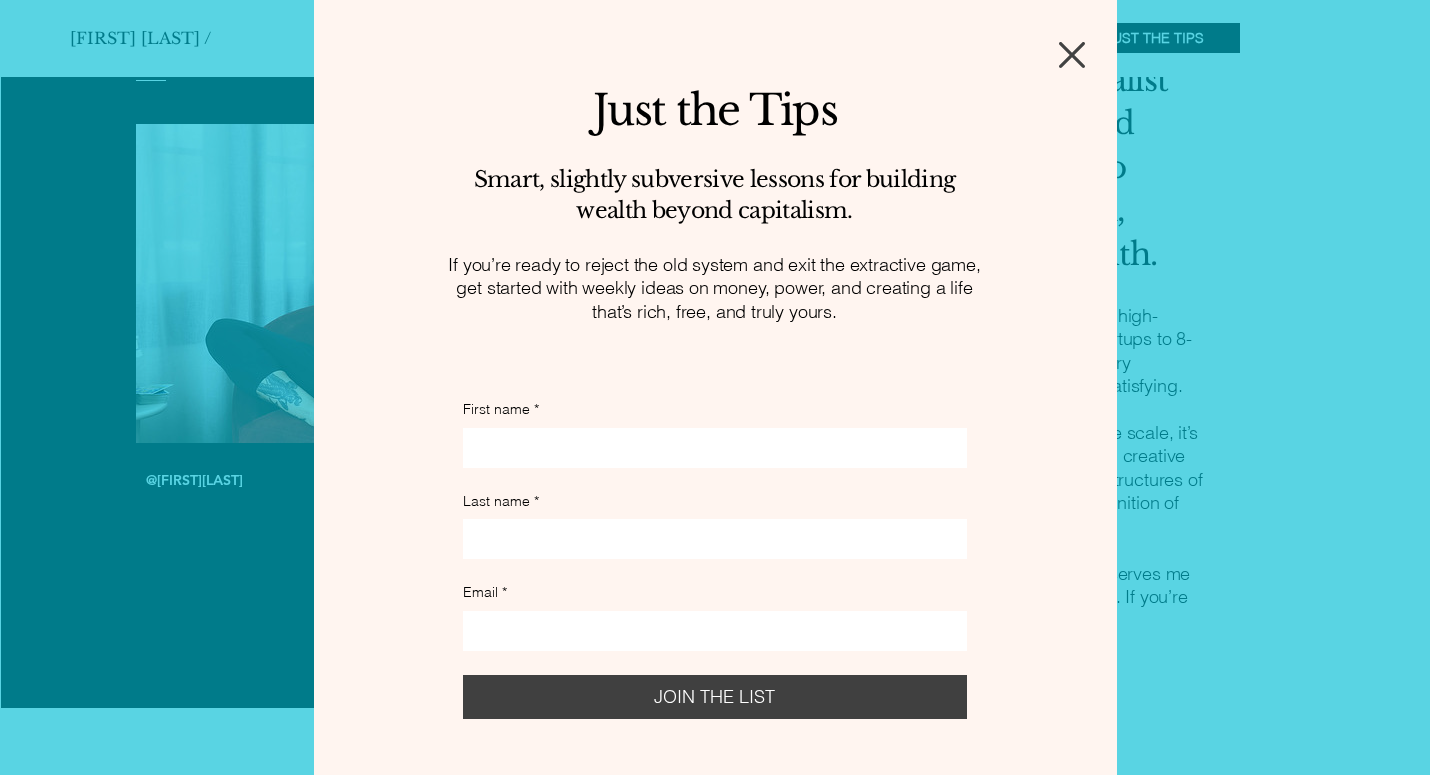 click at bounding box center (1072, 55) 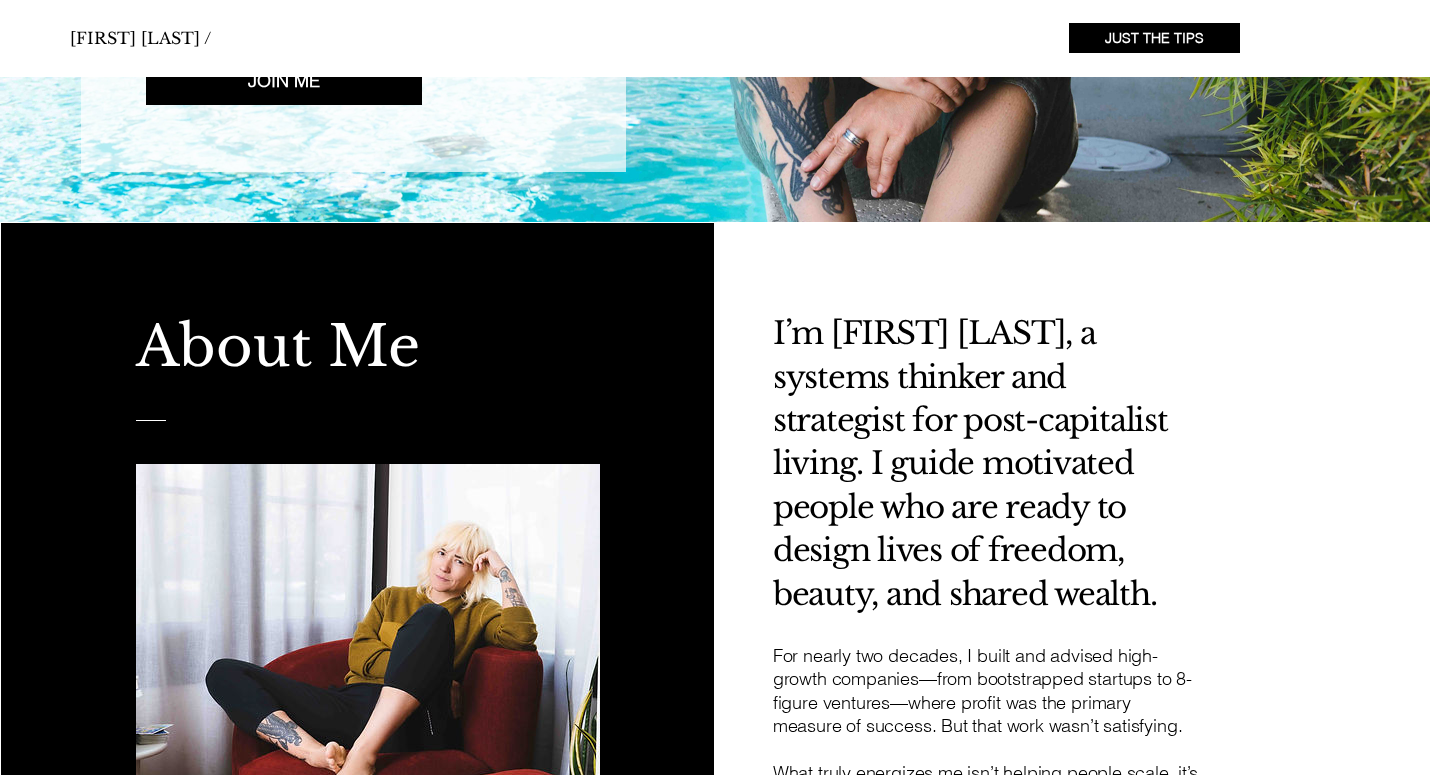 scroll, scrollTop: 0, scrollLeft: 0, axis: both 